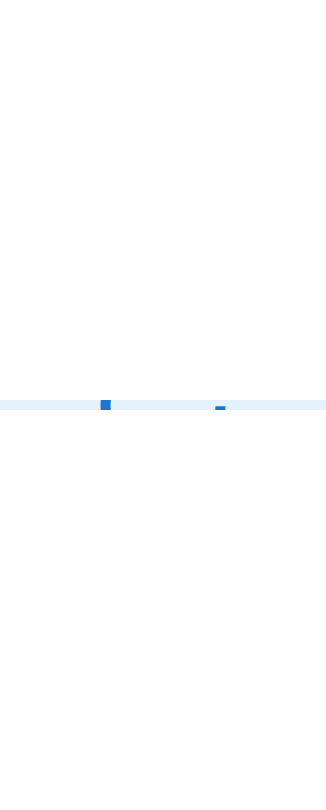 scroll, scrollTop: 0, scrollLeft: 0, axis: both 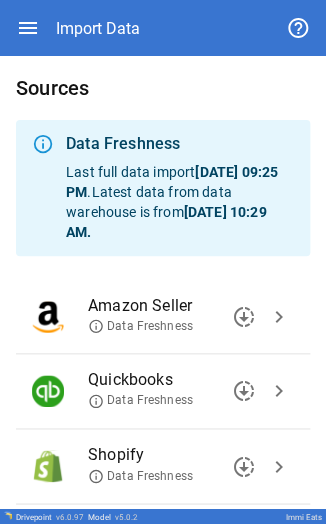 click on "chevron_right" at bounding box center [279, 317] 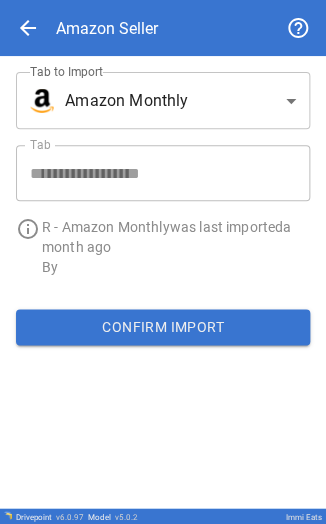 click on "**********" at bounding box center (163, 262) 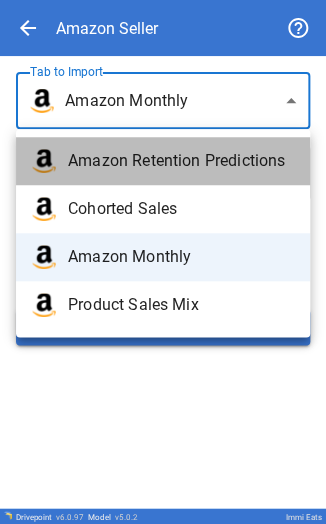 click on "Amazon Retention Predictions" at bounding box center (181, 161) 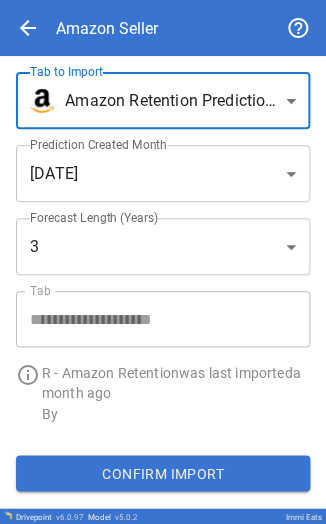 click on "**********" at bounding box center [163, 262] 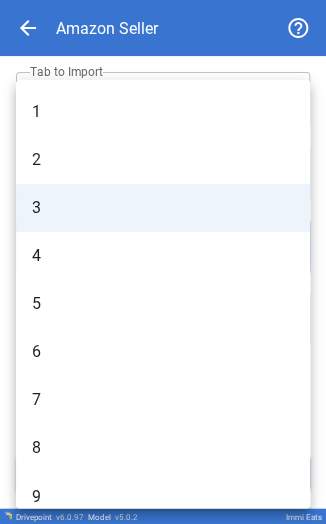 click on "4" at bounding box center [163, 256] 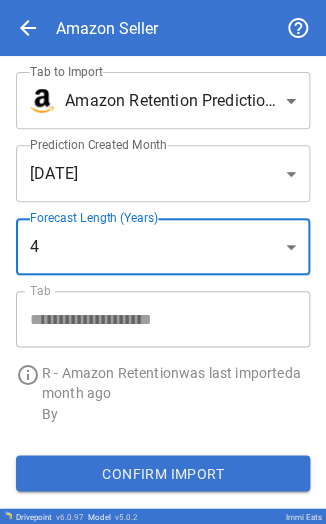 click on "**********" at bounding box center [163, 262] 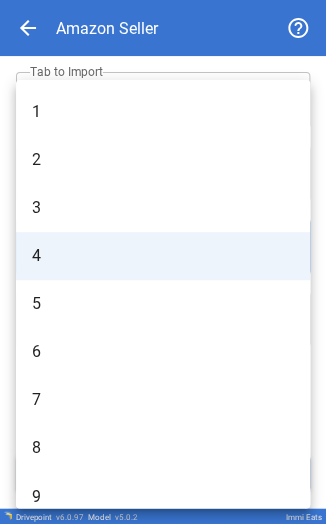 click on "5" at bounding box center (163, 304) 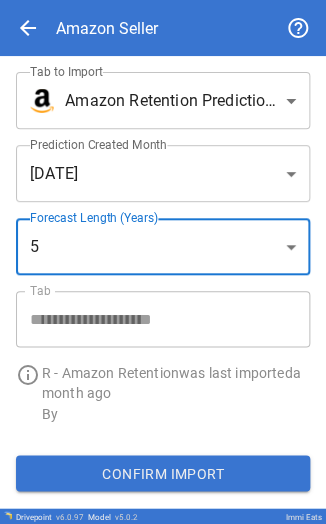 click on "Confirm Import" at bounding box center [163, 473] 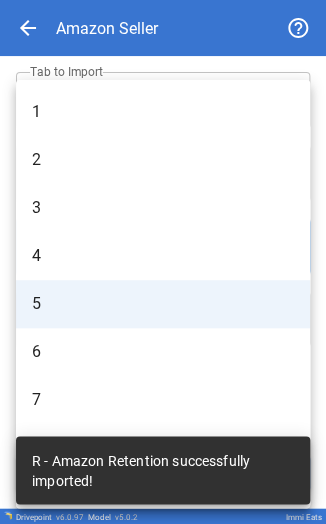 click on "**********" at bounding box center [163, 262] 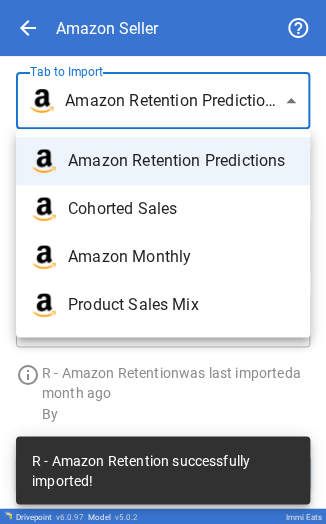click on "**********" at bounding box center [163, 262] 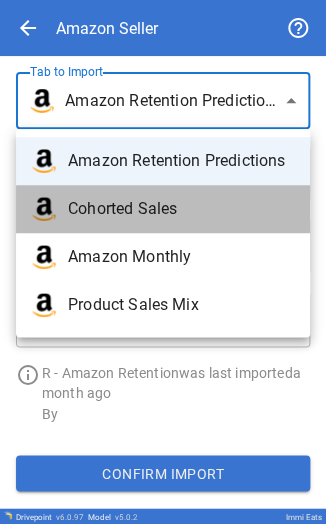 click on "Cohorted Sales" at bounding box center [181, 209] 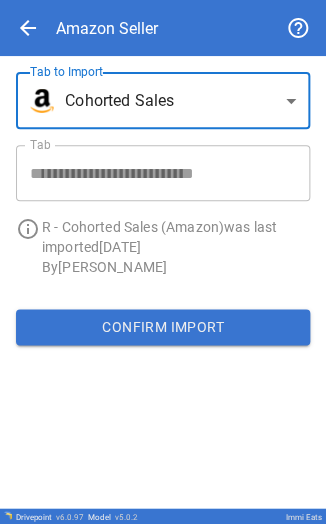 click on "**********" at bounding box center (163, 262) 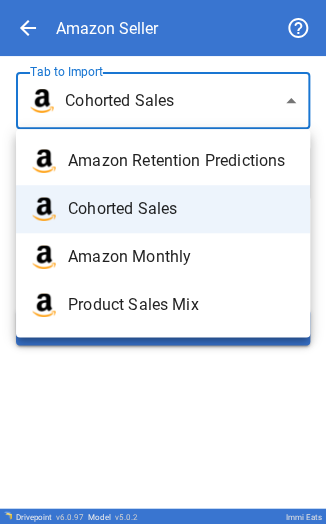 click at bounding box center (163, 262) 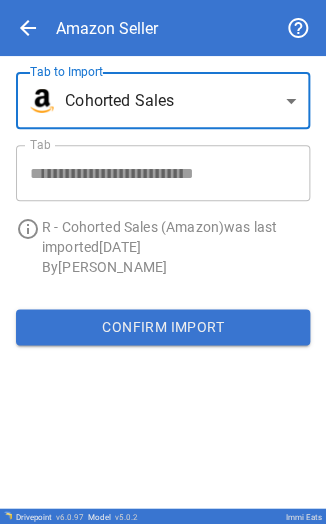 click on "Confirm Import" at bounding box center (163, 327) 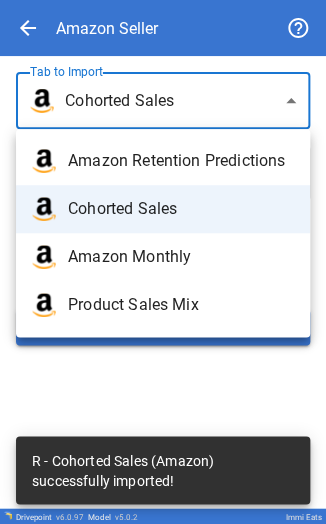 click on "**********" at bounding box center (163, 262) 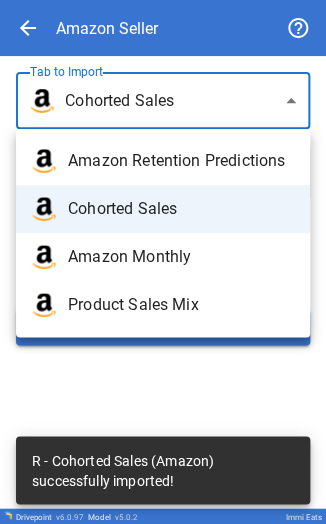 click on "Amazon Monthly" at bounding box center (163, 257) 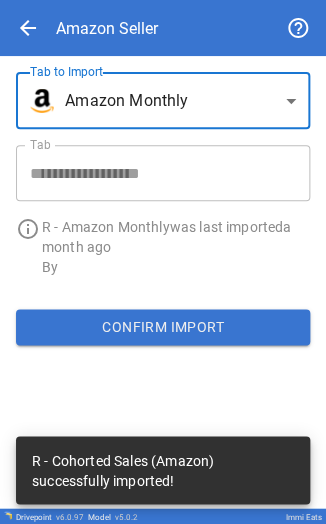 click on "Confirm Import" at bounding box center (163, 327) 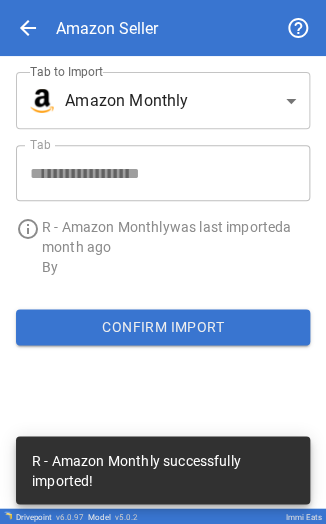 click on "**********" at bounding box center (163, 262) 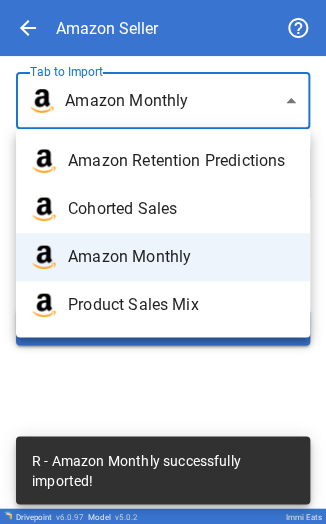 click on "Product Sales Mix" at bounding box center (181, 305) 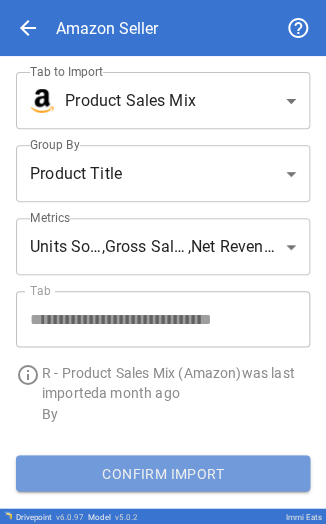 click on "Confirm Import" at bounding box center [163, 473] 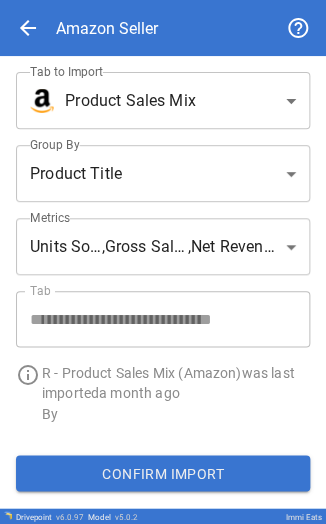 click on "**********" at bounding box center [163, 262] 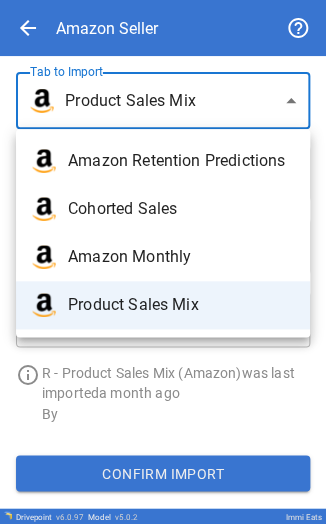 click at bounding box center (163, 262) 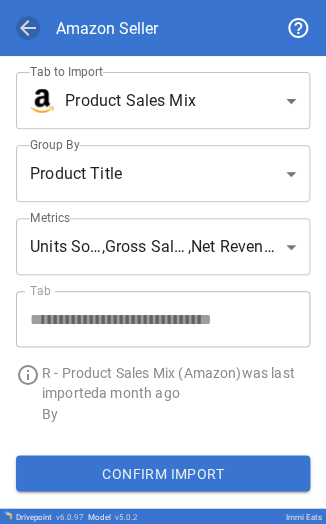 click on "arrow_back" at bounding box center (28, 28) 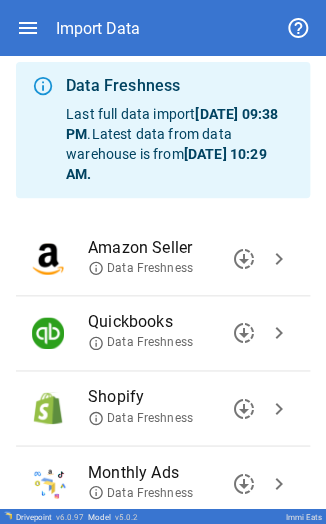 scroll, scrollTop: 59, scrollLeft: 0, axis: vertical 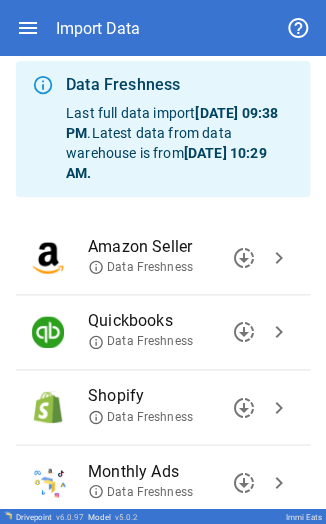 click on "chevron_right" at bounding box center [279, 407] 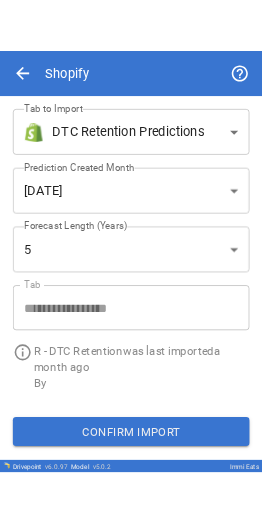 scroll, scrollTop: 0, scrollLeft: 0, axis: both 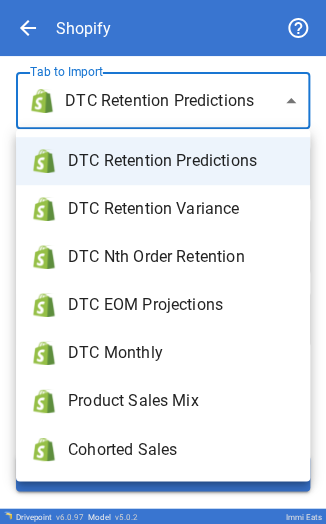 click on "**********" at bounding box center [163, 262] 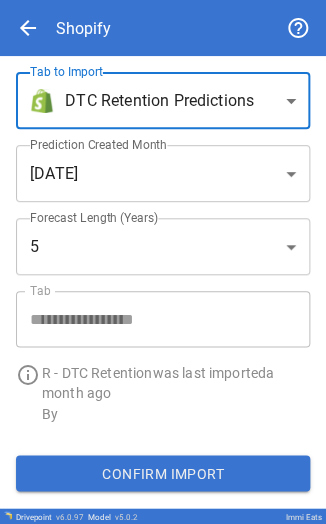 click on "Confirm Import" at bounding box center (163, 473) 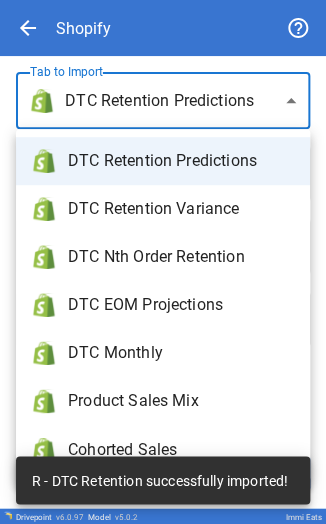 click on "**********" at bounding box center [163, 262] 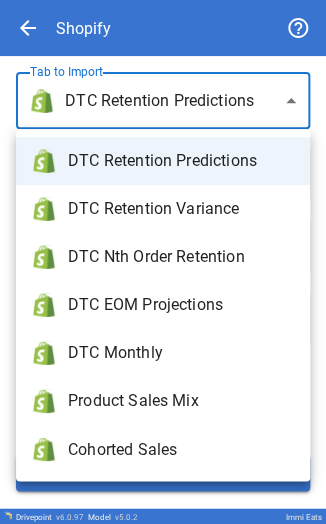 click on "DTC Monthly" at bounding box center (163, 353) 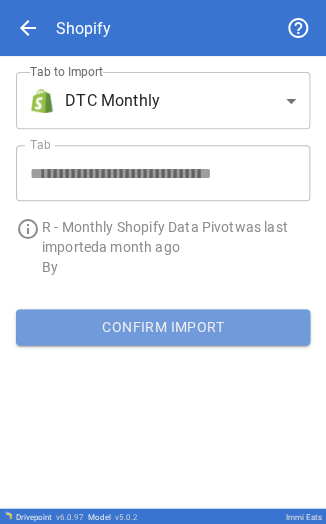 click on "Confirm Import" at bounding box center [163, 327] 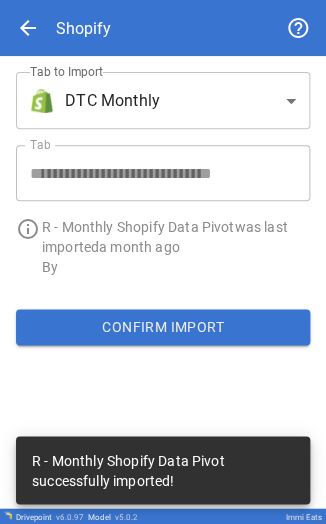 click on "**********" at bounding box center (155, 165) 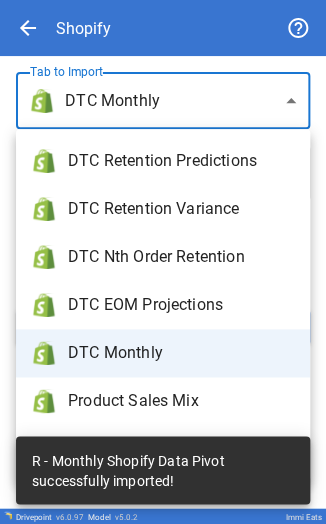 click on "**********" at bounding box center [163, 262] 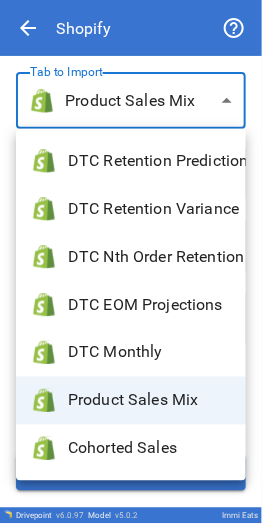 click on "**********" at bounding box center [131, 262] 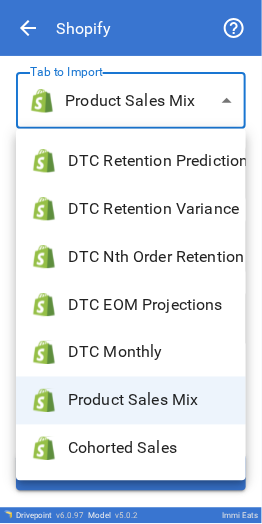 click at bounding box center (131, 262) 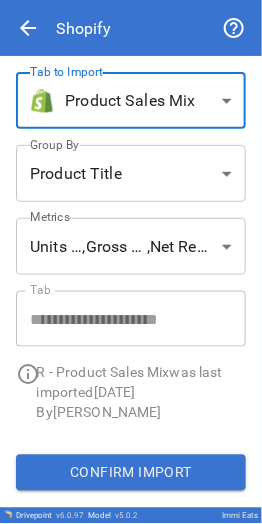 click on "Confirm Import" at bounding box center (131, 473) 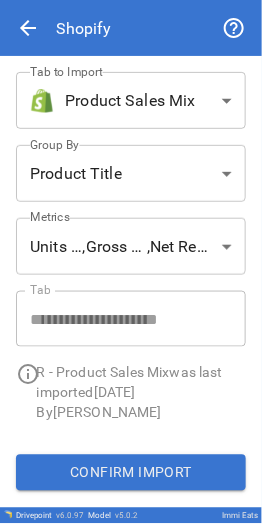 click on "**********" at bounding box center [131, 262] 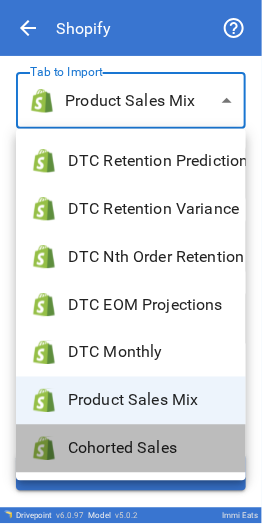 click on "Cohorted Sales" at bounding box center [149, 449] 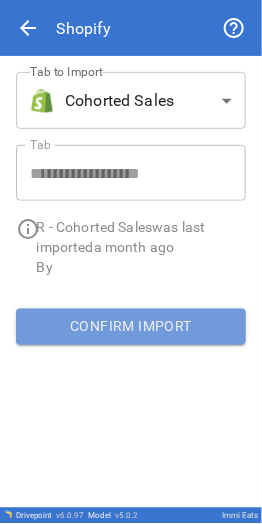 click on "Confirm Import" at bounding box center [131, 327] 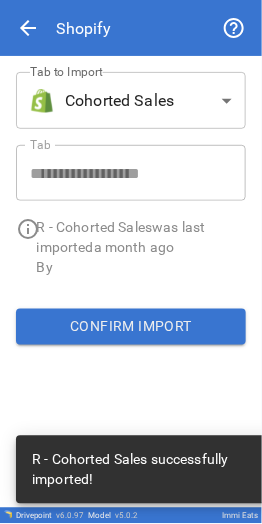 click on "**********" at bounding box center (131, 262) 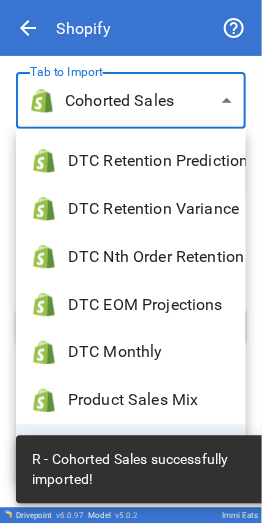 click at bounding box center (131, 262) 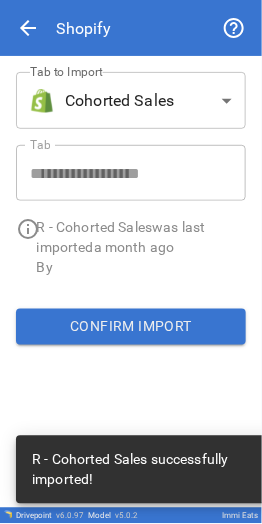 click on "arrow_back" at bounding box center (28, 28) 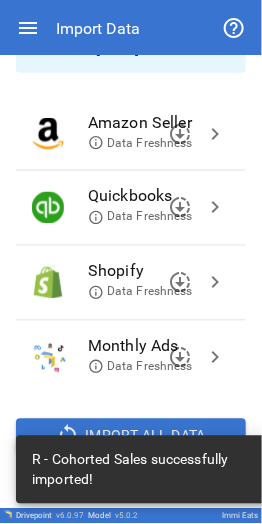scroll, scrollTop: 319, scrollLeft: 0, axis: vertical 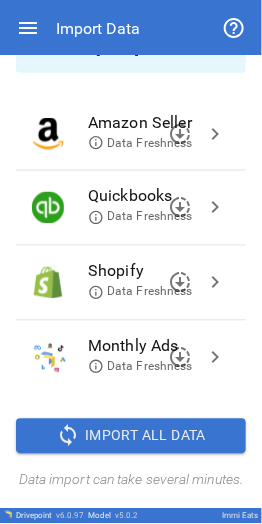 click on "chevron_right" at bounding box center (215, 358) 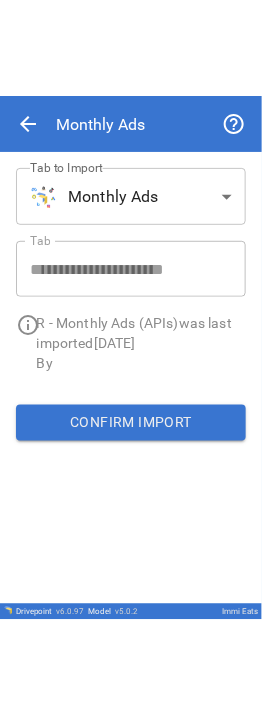 scroll, scrollTop: 0, scrollLeft: 0, axis: both 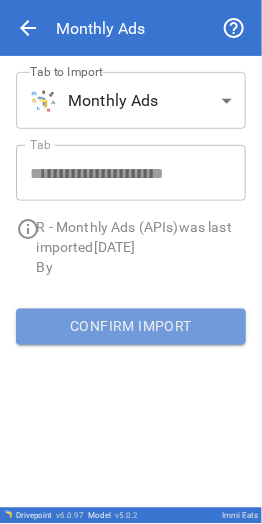 click on "Confirm Import" at bounding box center [131, 327] 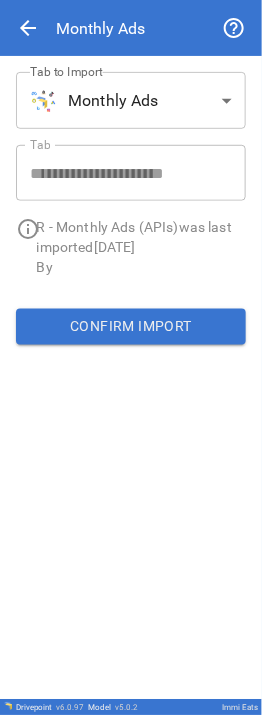 click on "**********" at bounding box center [131, 358] 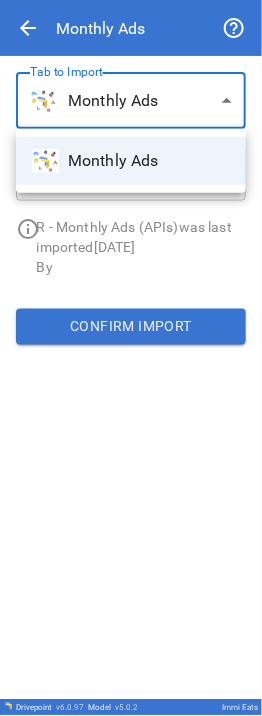 click at bounding box center (131, 358) 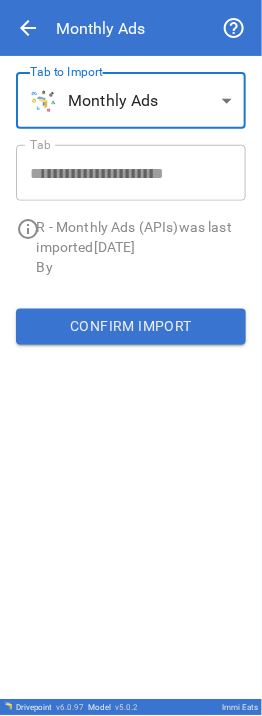 click on "arrow_back Monthly Ads" at bounding box center [131, 28] 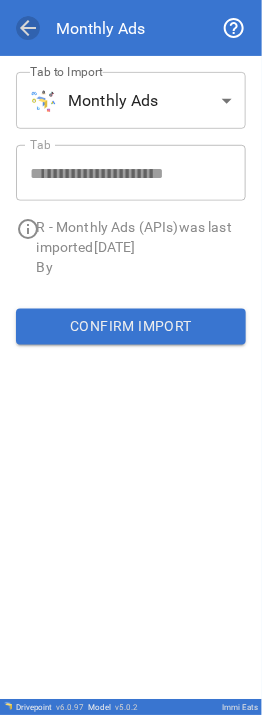 click on "arrow_back" at bounding box center (28, 28) 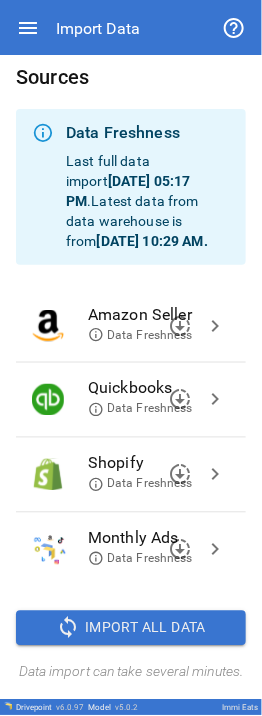scroll, scrollTop: 100, scrollLeft: 0, axis: vertical 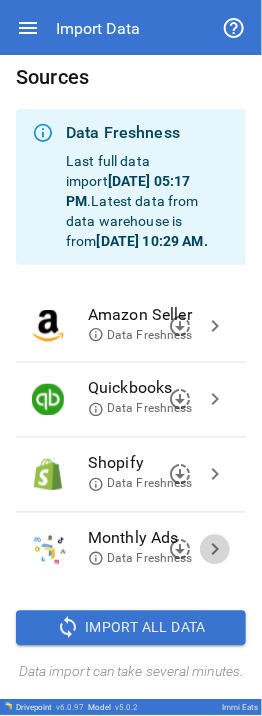 click on "chevron_right" at bounding box center (215, 550) 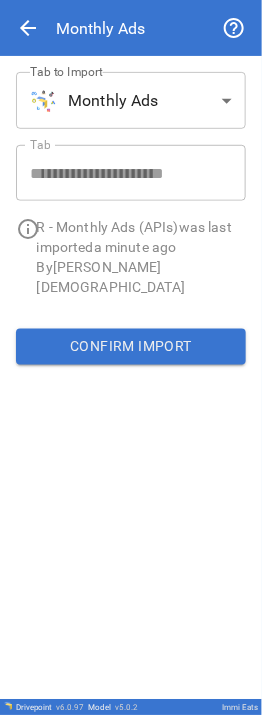 click on "Tab to Import" at bounding box center [66, 71] 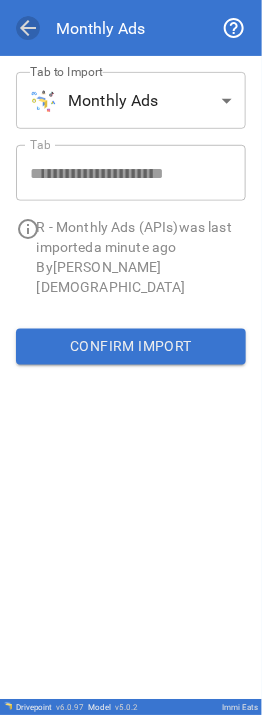 click on "arrow_back" at bounding box center [28, 28] 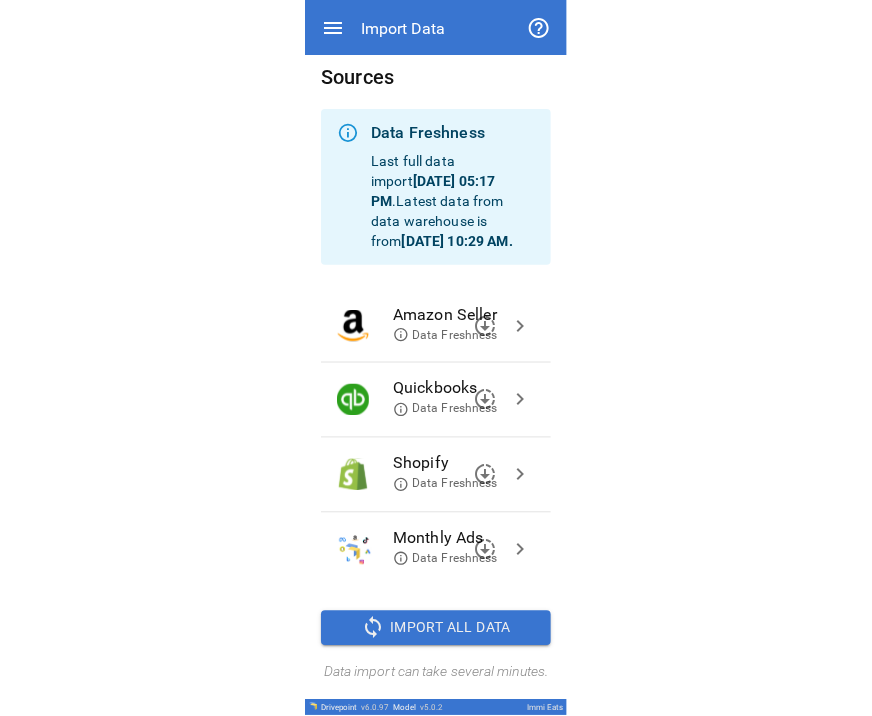 scroll, scrollTop: 100, scrollLeft: 0, axis: vertical 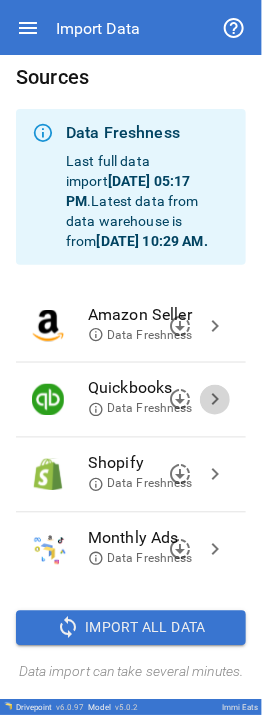 click on "chevron_right" at bounding box center [215, 400] 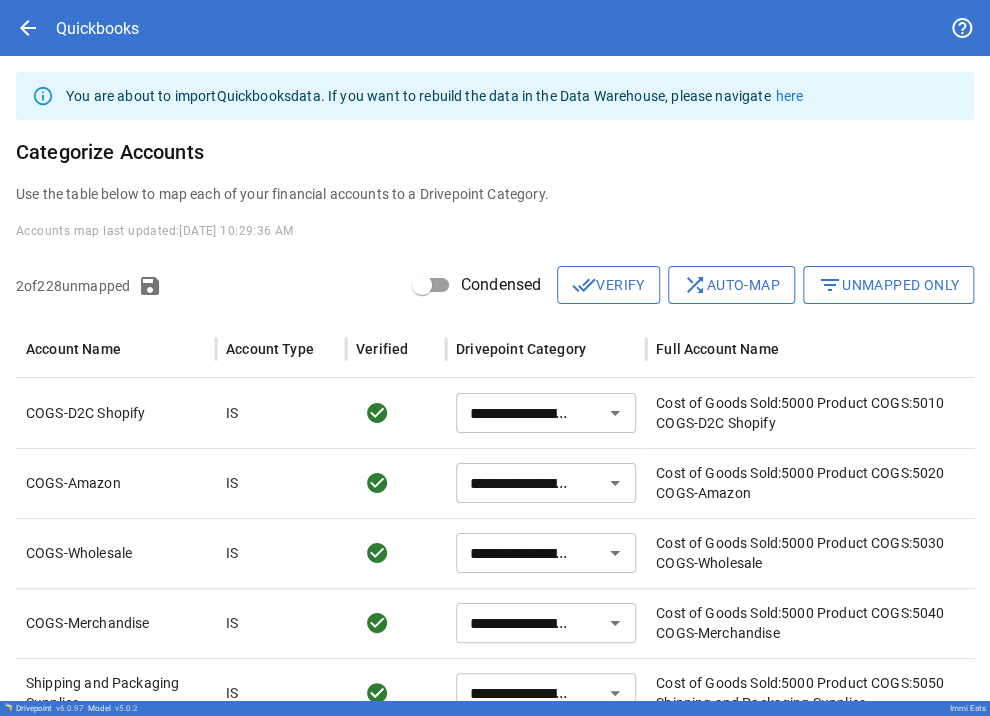 scroll, scrollTop: 0, scrollLeft: 0, axis: both 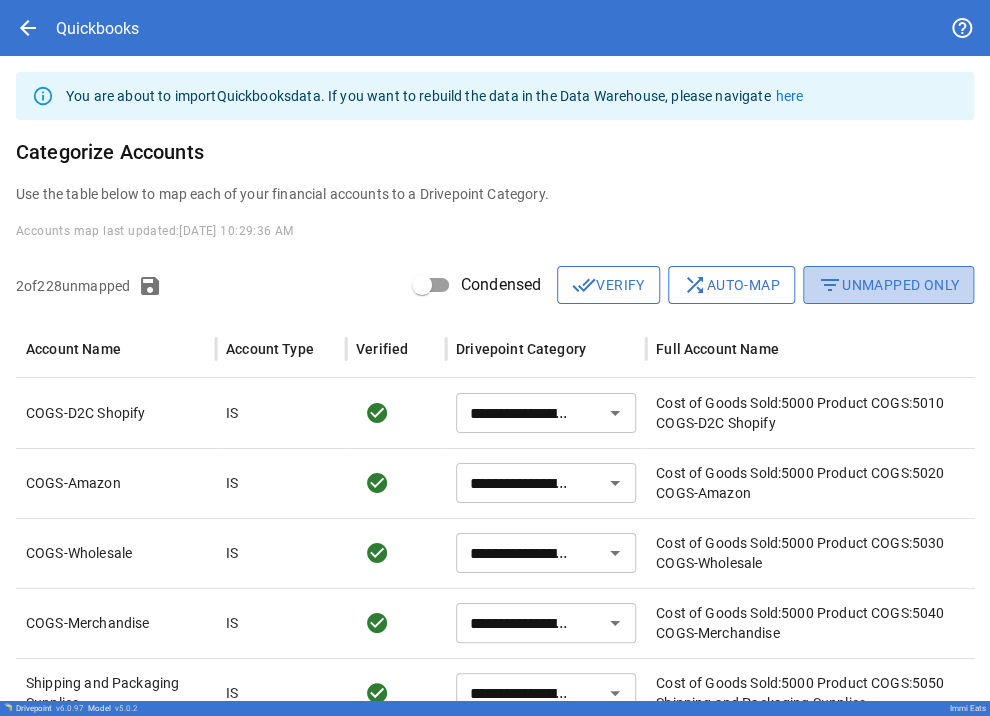 click on "filter_list Unmapped Only" at bounding box center [888, 285] 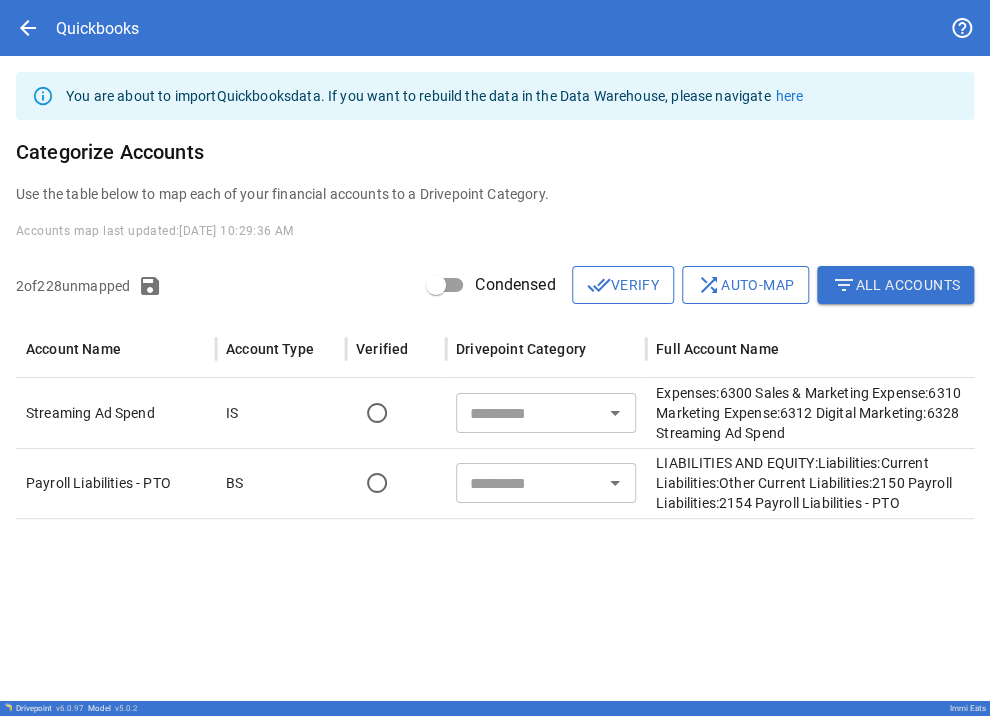 scroll, scrollTop: 0, scrollLeft: 43, axis: horizontal 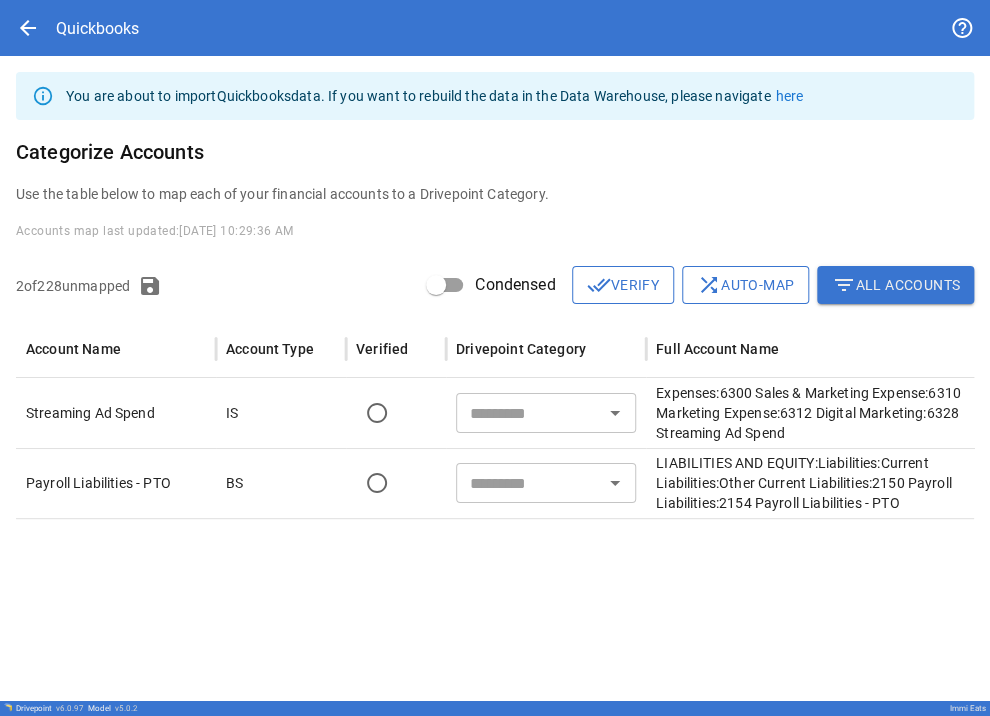 click at bounding box center (581, 617) 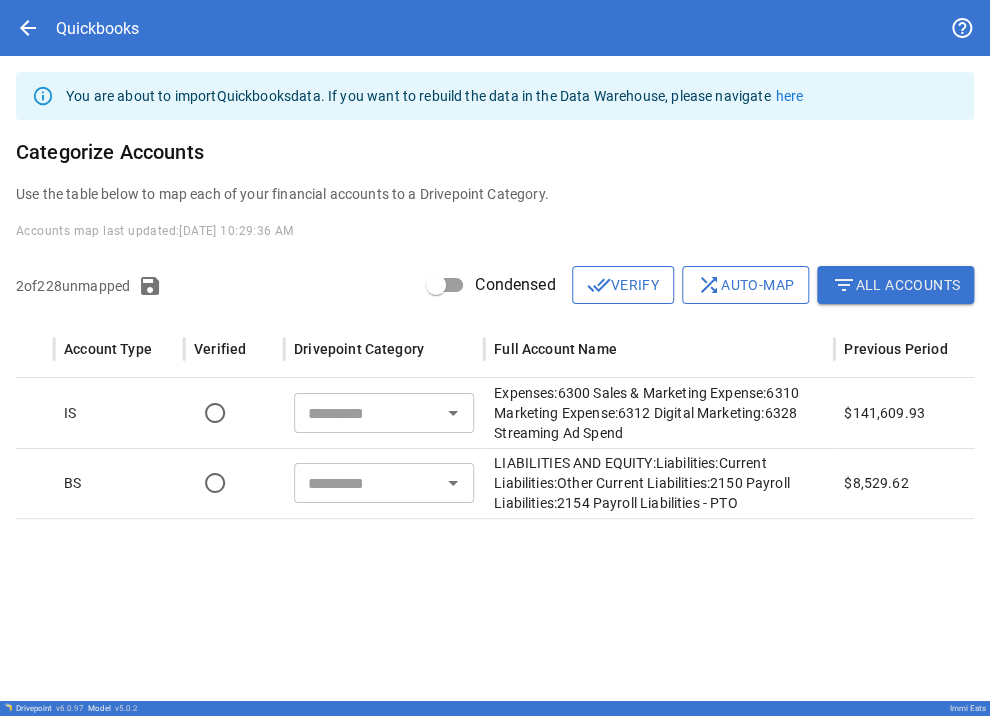 scroll, scrollTop: 0, scrollLeft: 188, axis: horizontal 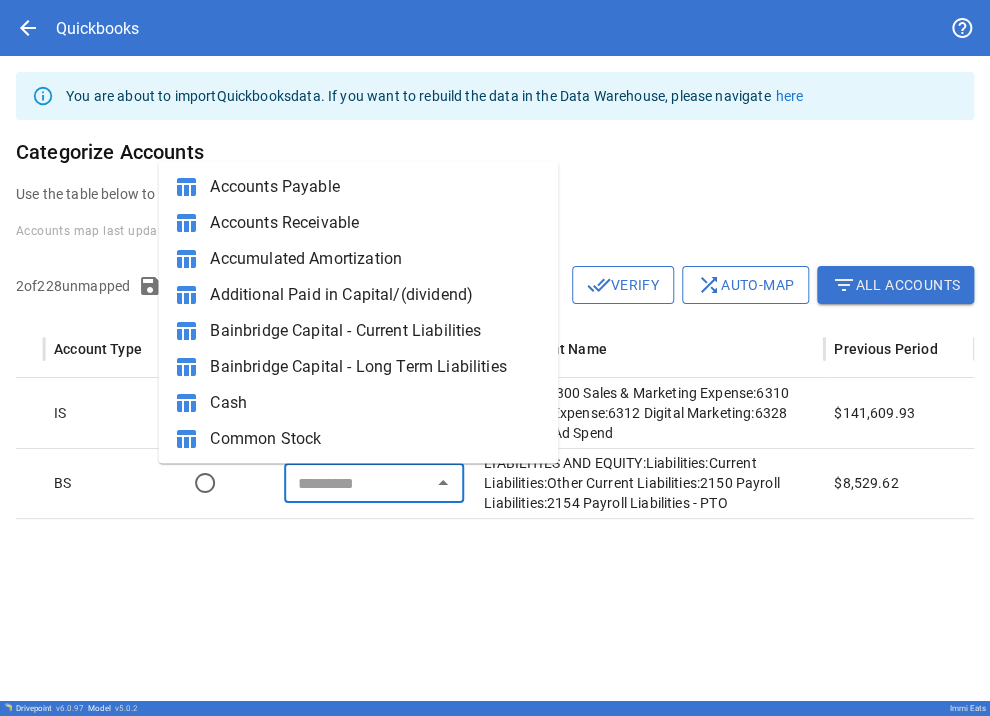 click at bounding box center [357, 483] 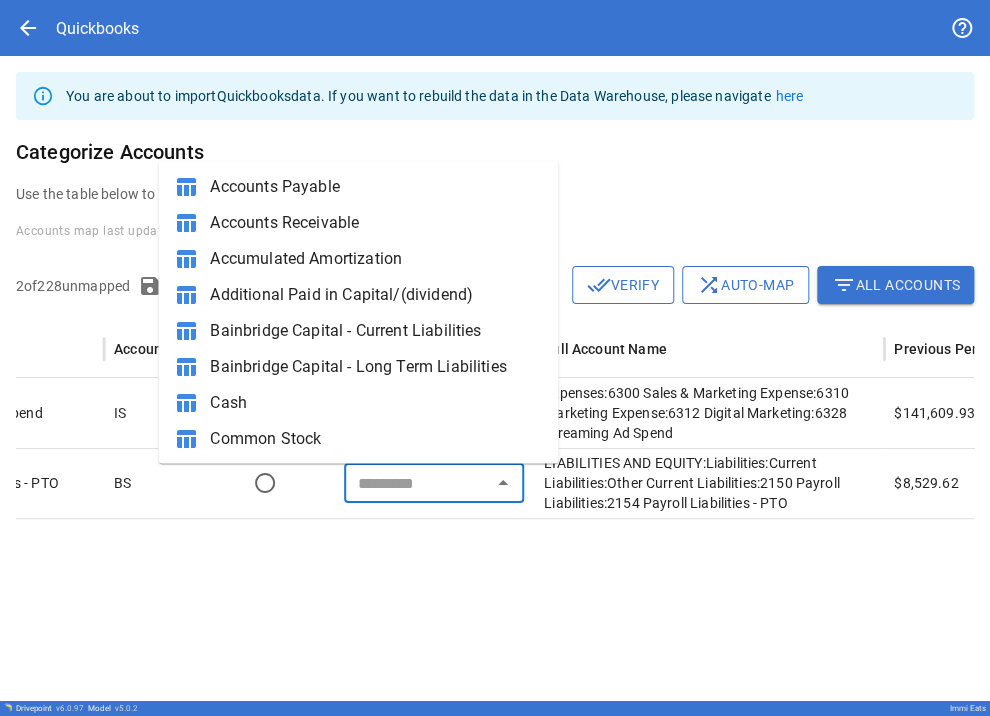scroll, scrollTop: 0, scrollLeft: 5, axis: horizontal 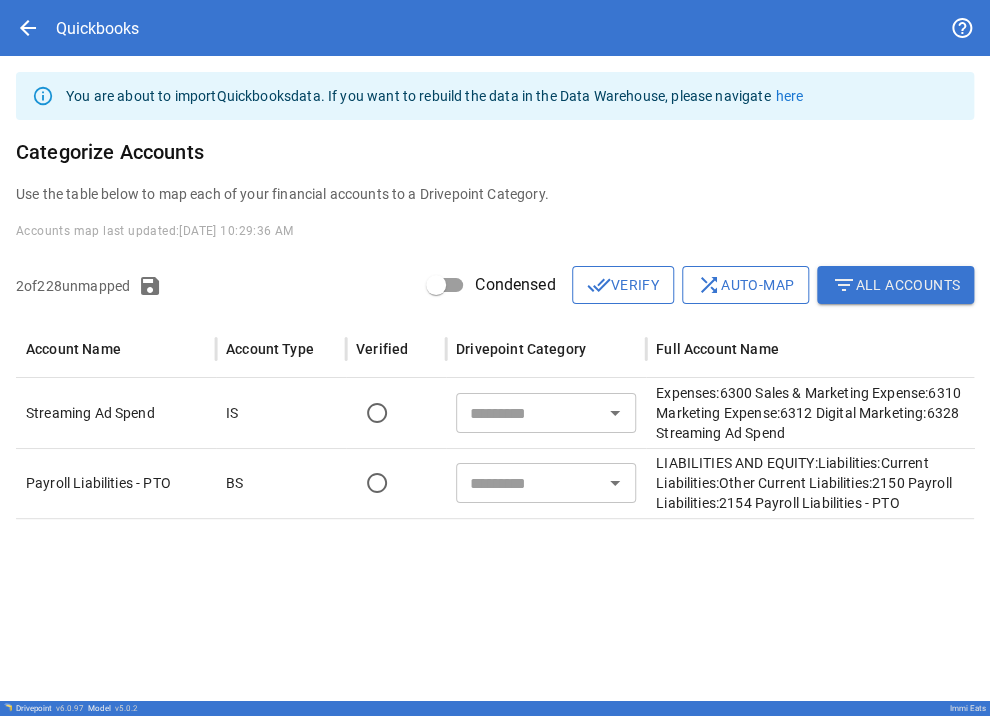 click at bounding box center (581, 617) 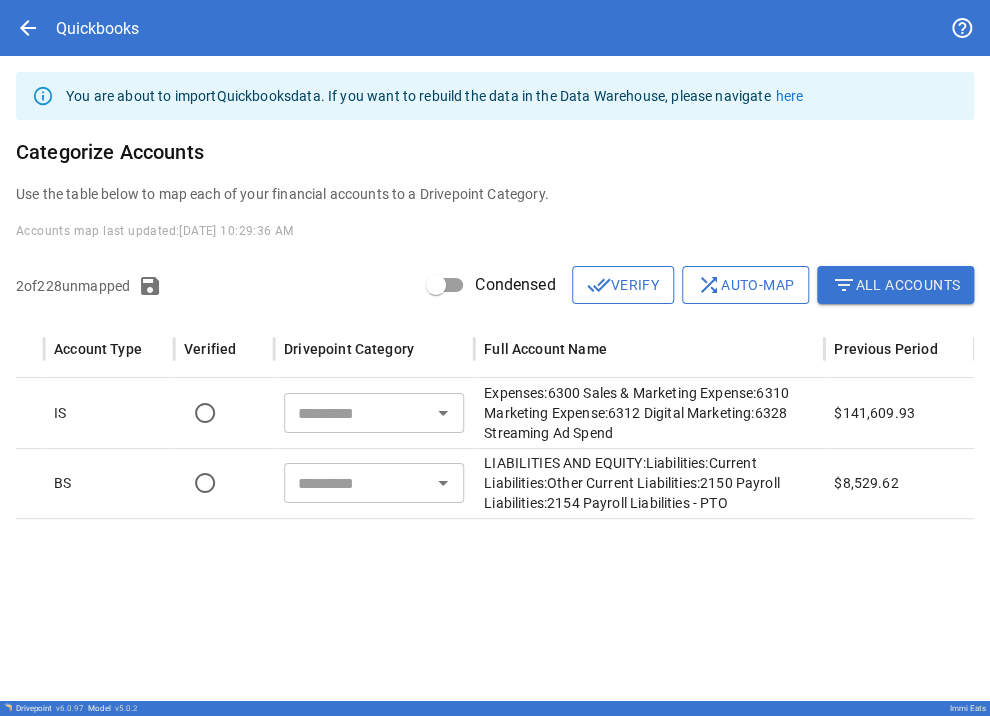 scroll, scrollTop: 0, scrollLeft: 188, axis: horizontal 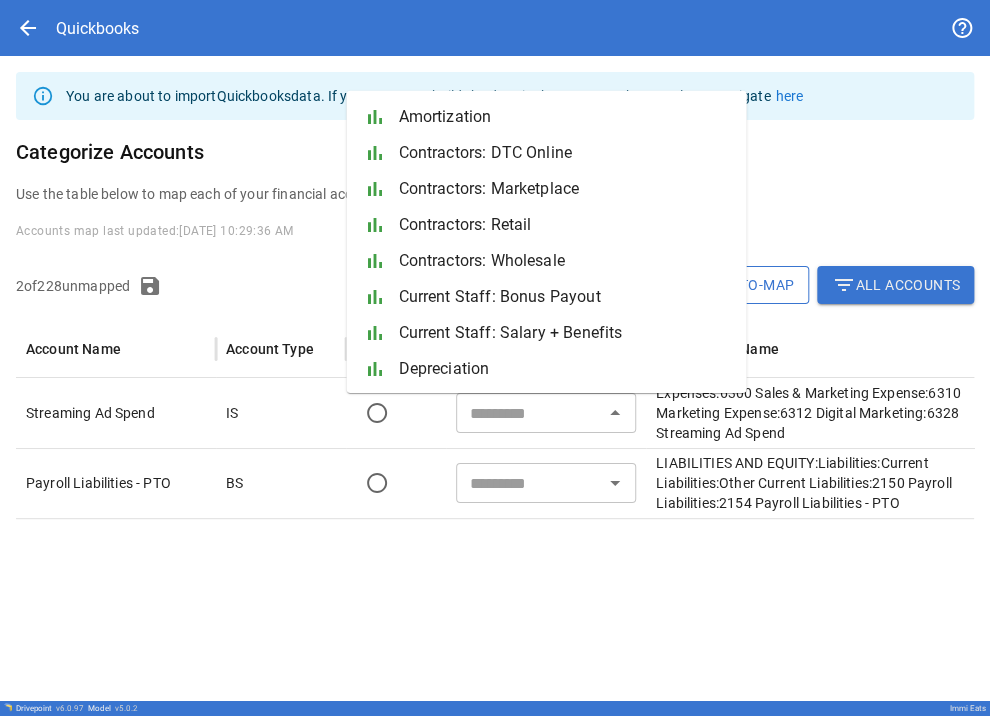 click on "​" at bounding box center [546, 413] 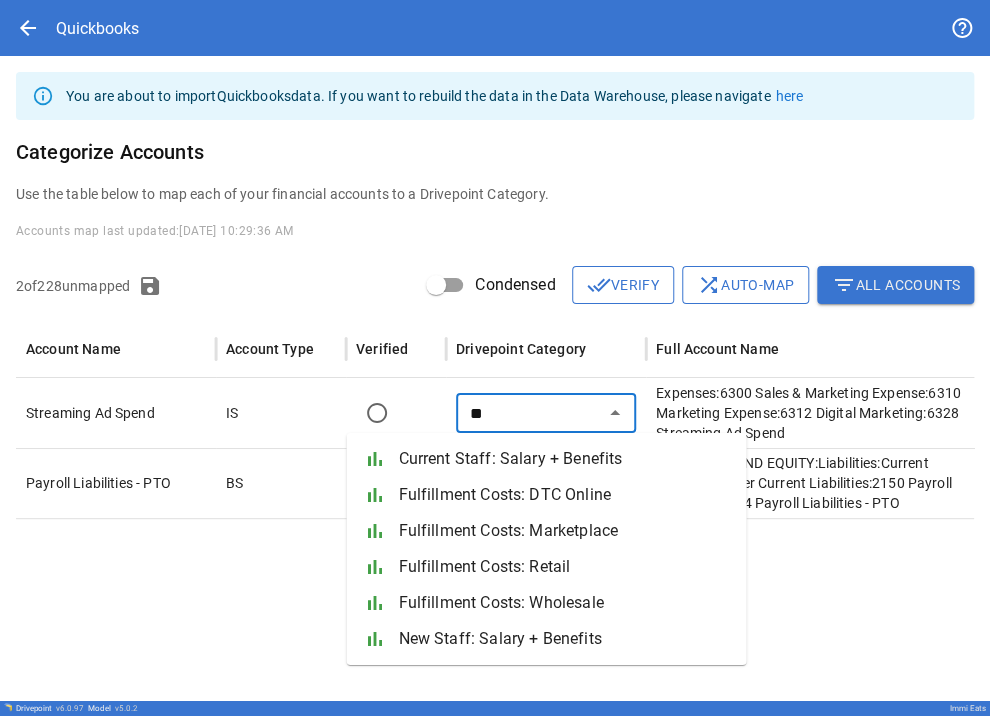 type on "*" 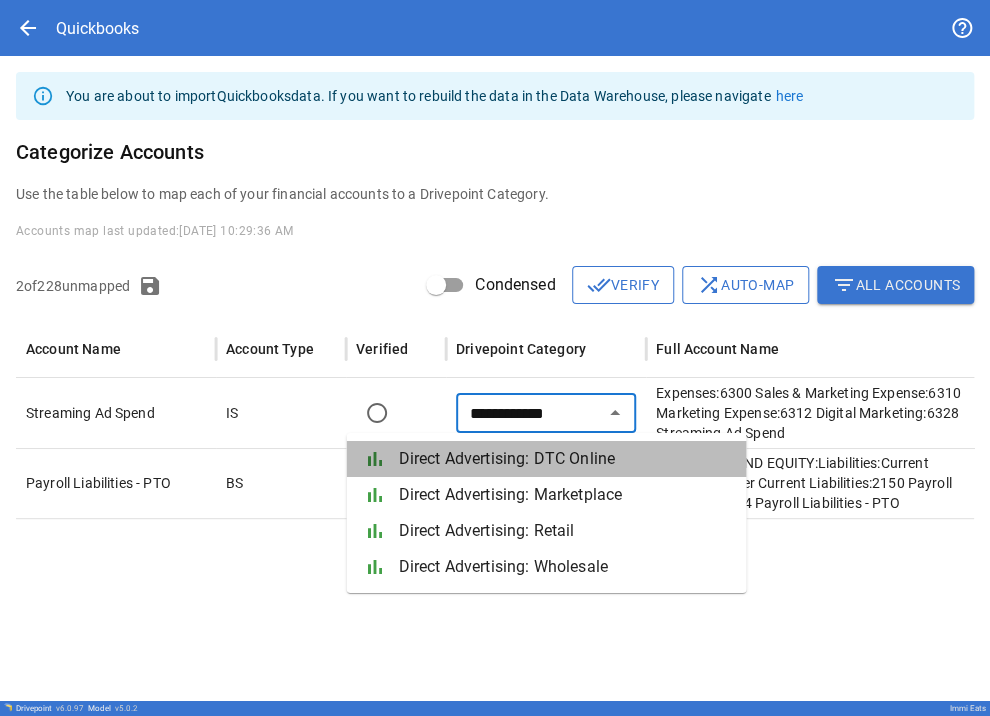 click on "bar_chart Direct Advertising: DTC Online" at bounding box center [546, 459] 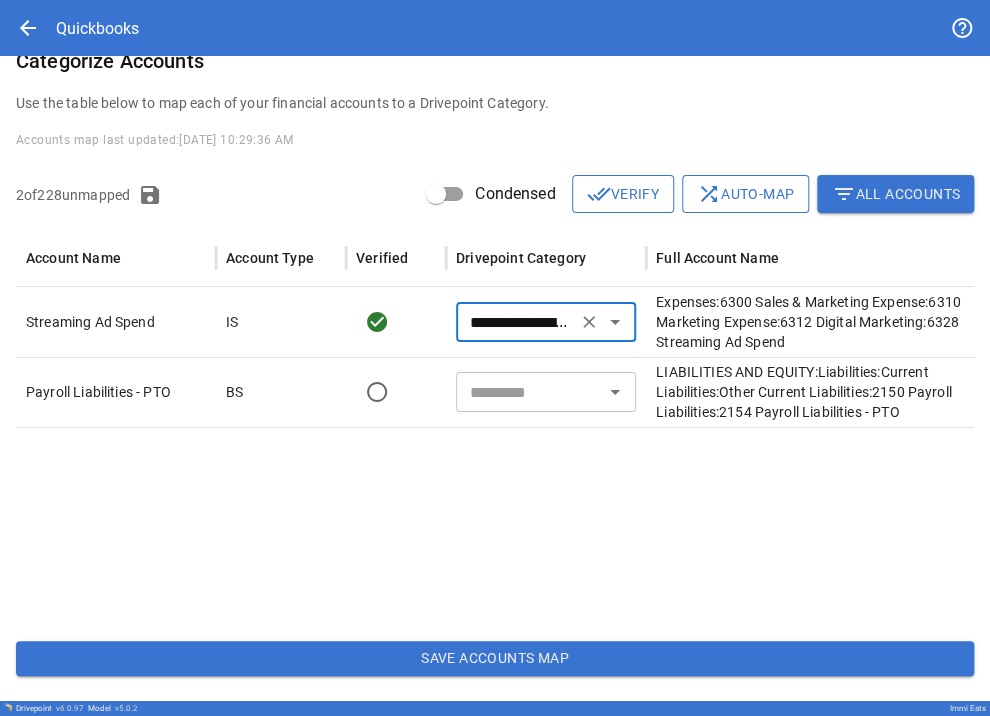 type on "**********" 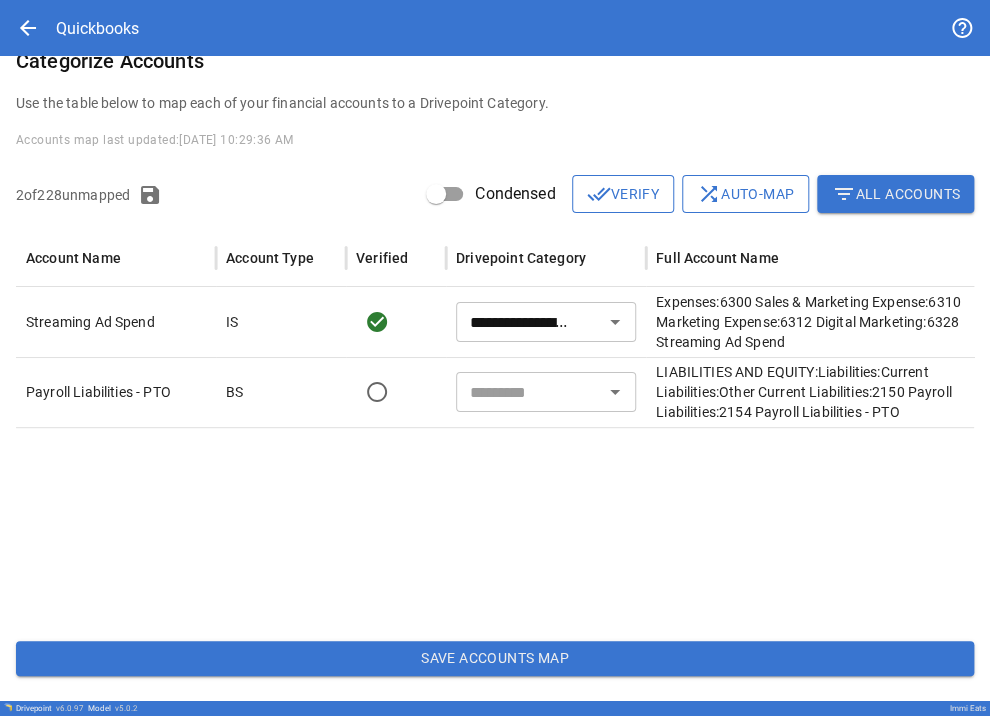 click at bounding box center [581, 526] 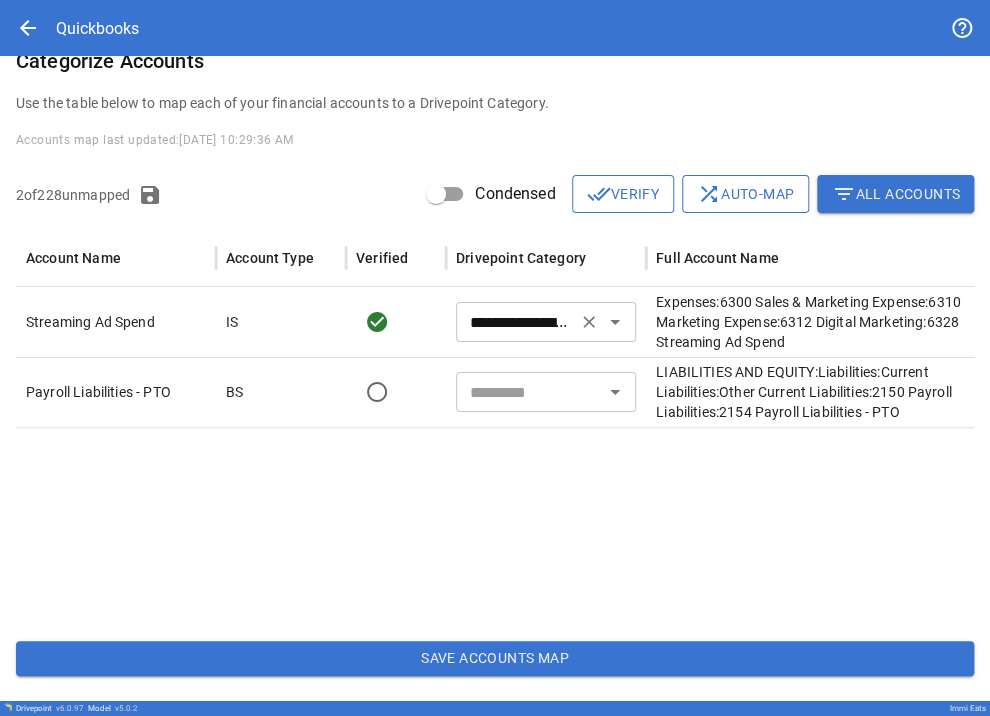 click on "**********" at bounding box center [516, 322] 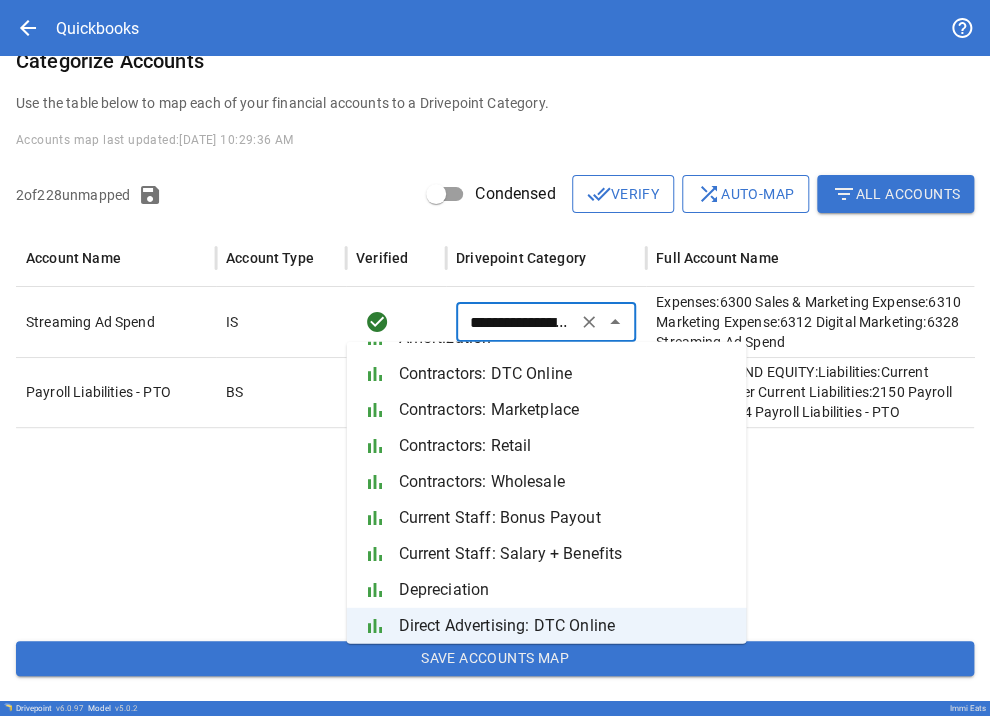 click at bounding box center (581, 526) 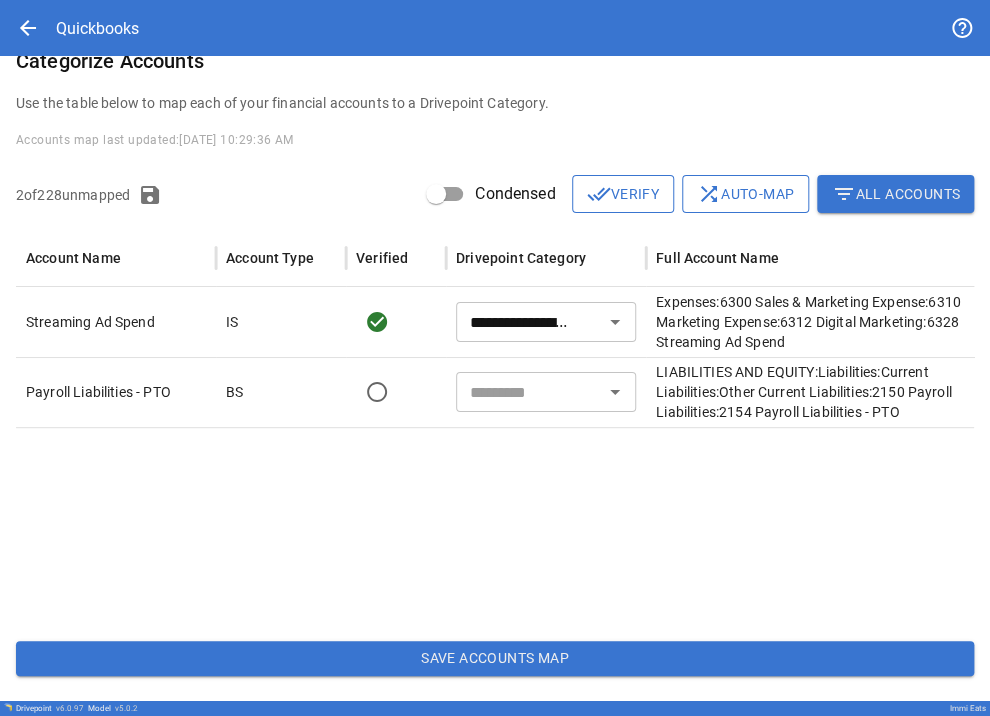 click at bounding box center [529, 392] 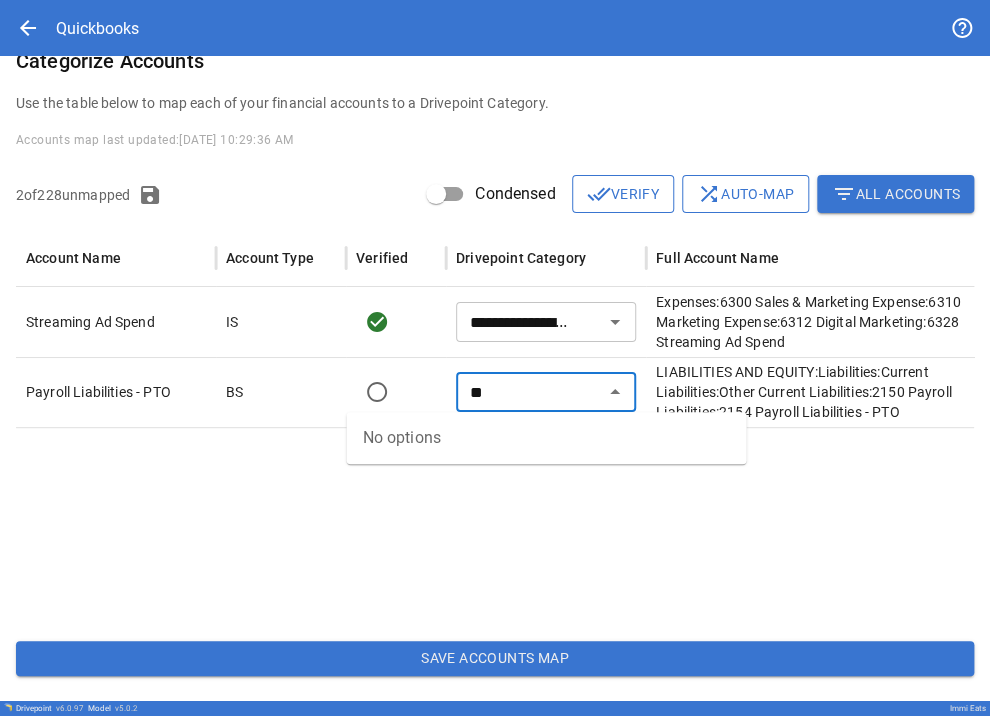 type on "*" 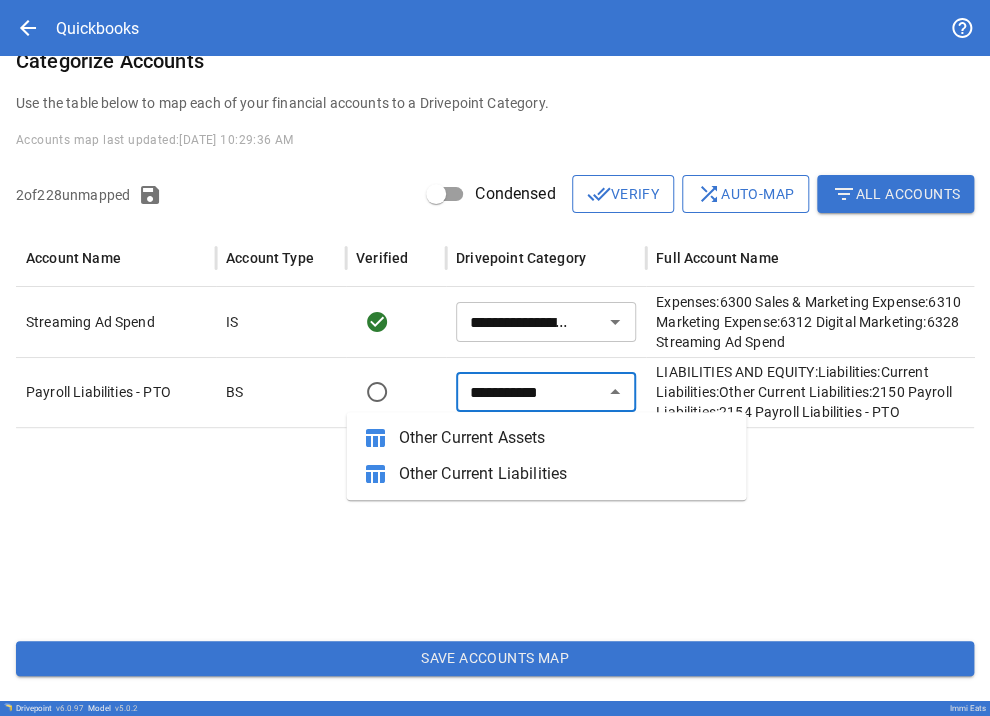 type on "**********" 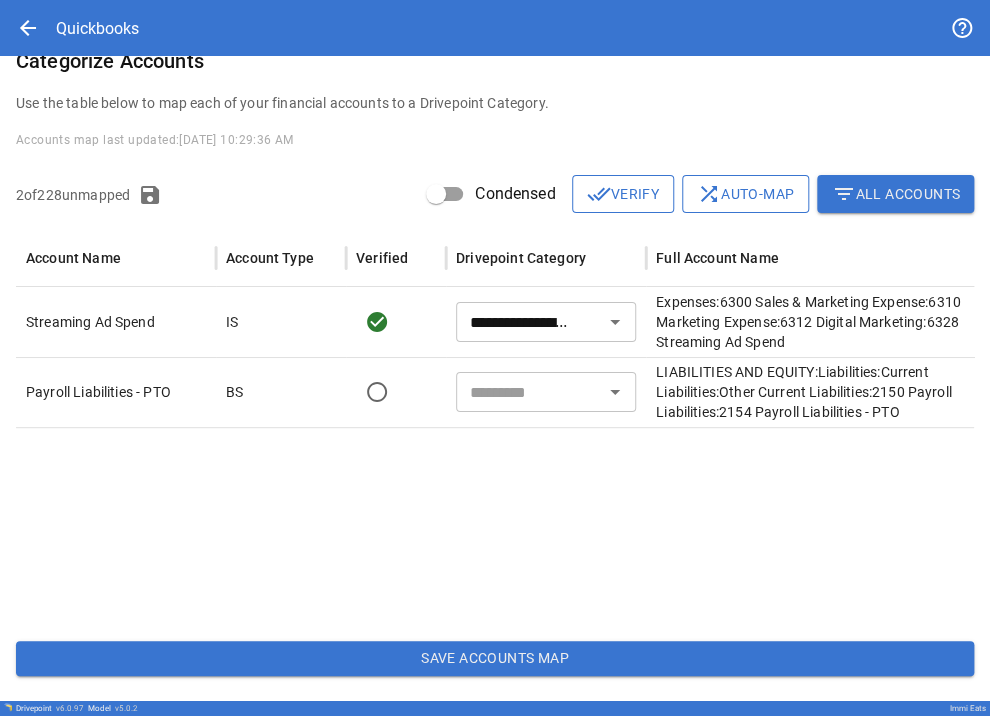 click on "​" at bounding box center [546, 392] 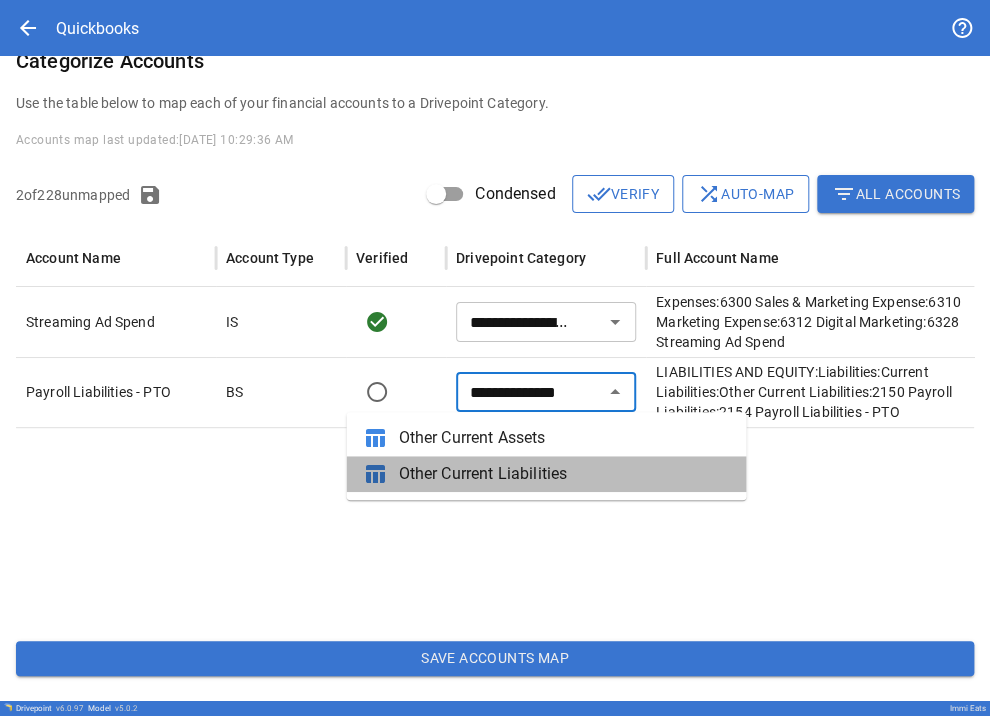 click on "Other Current Liabilities" at bounding box center [564, 474] 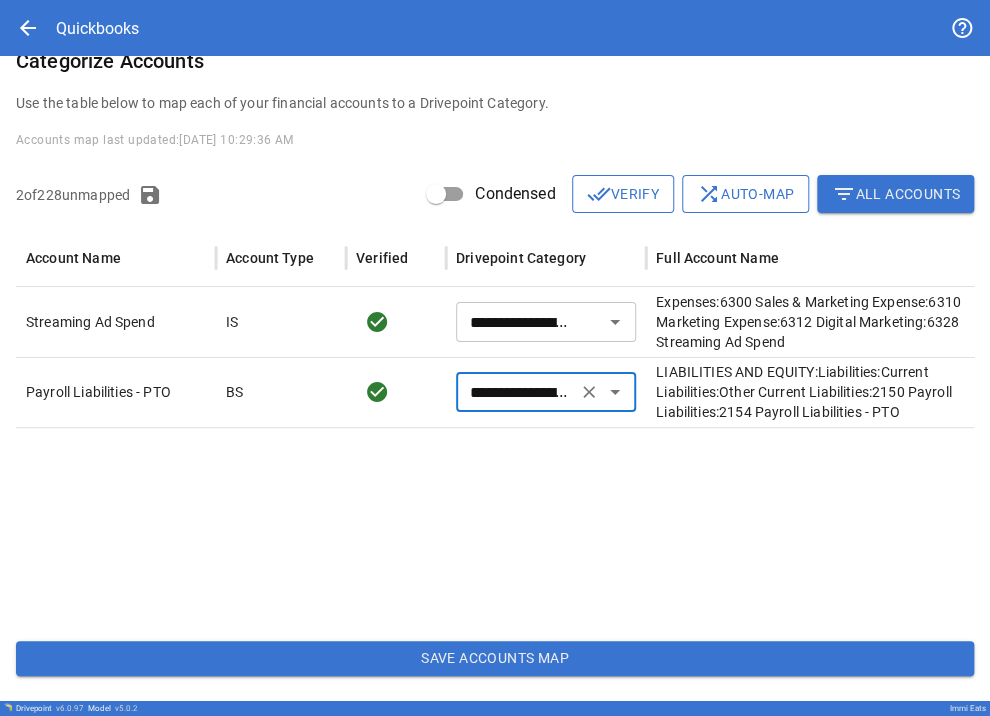 type on "**********" 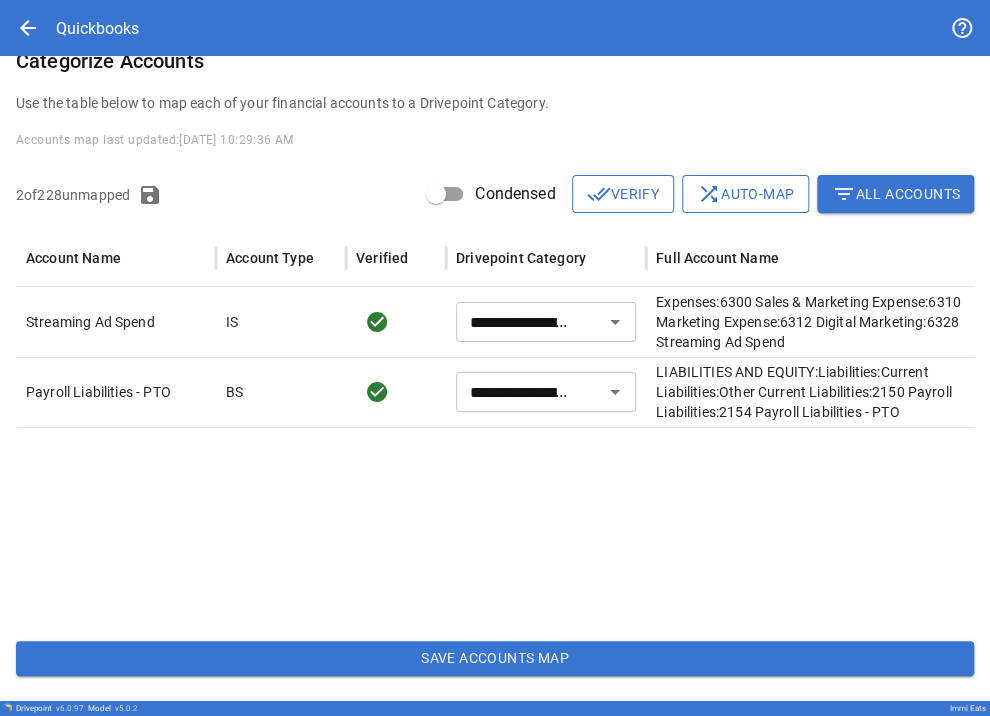 click on "Save Accounts Map" at bounding box center (495, 659) 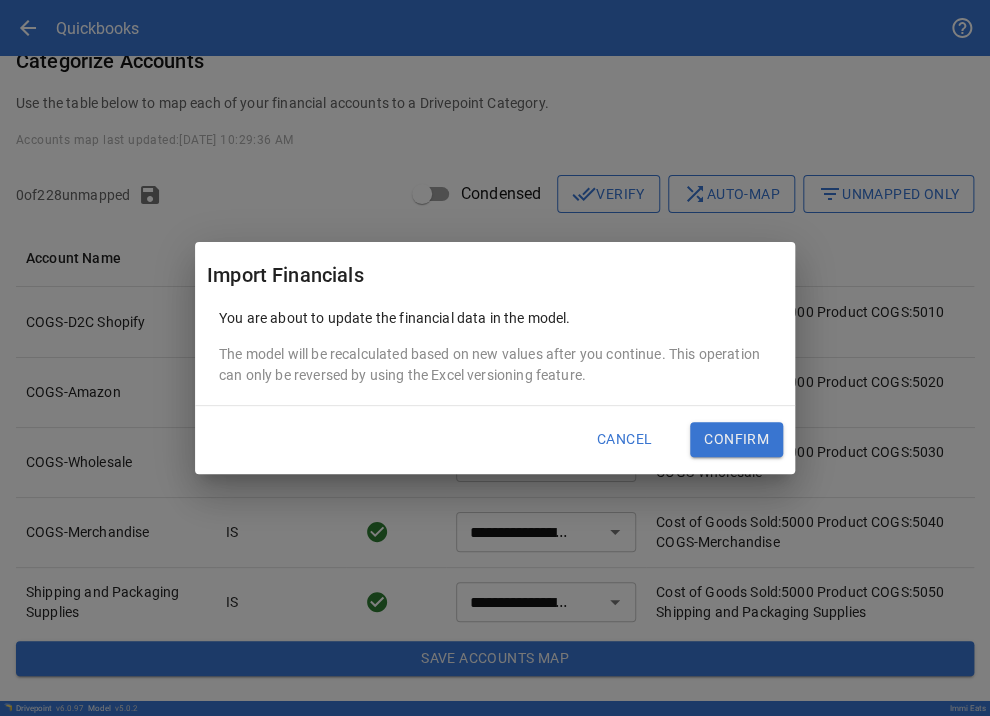 click on "Confirm" at bounding box center (736, 440) 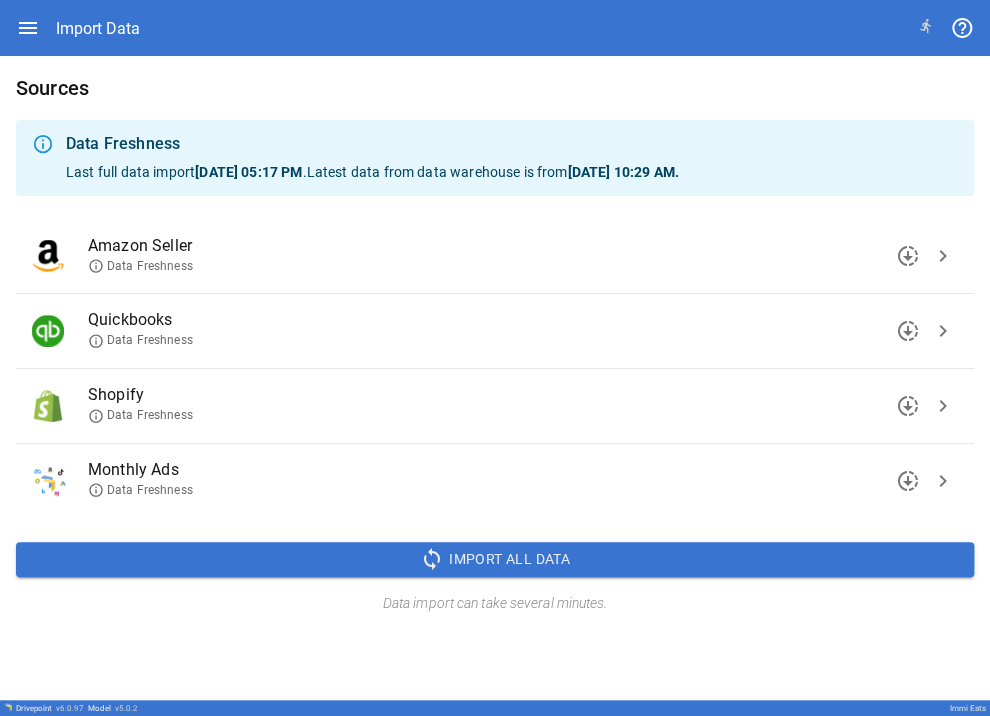 scroll, scrollTop: 0, scrollLeft: 0, axis: both 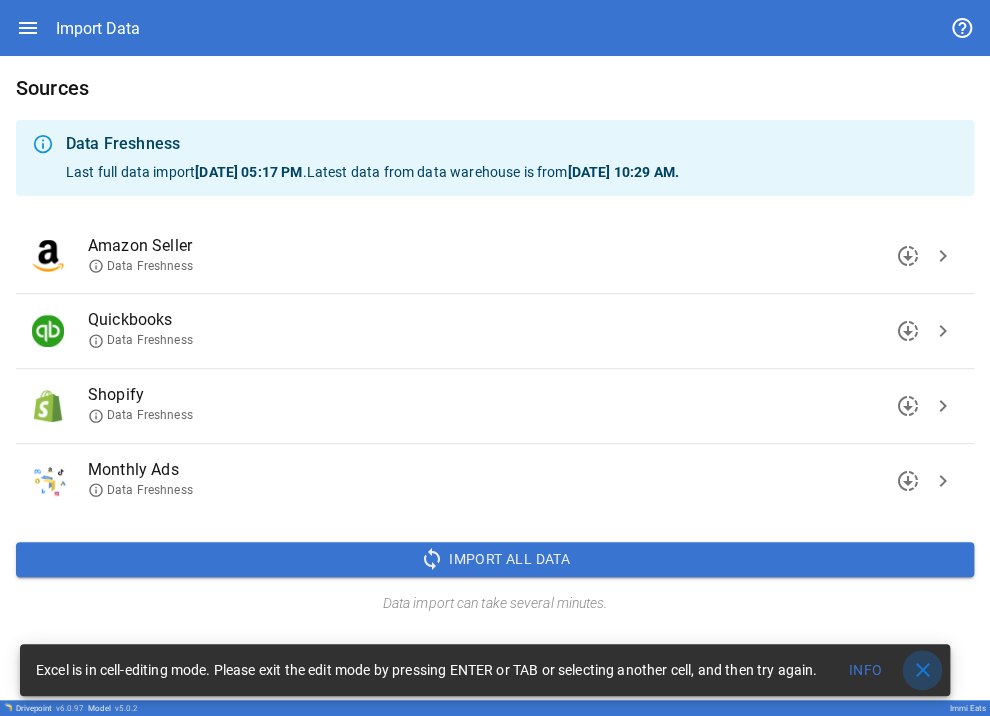 click on "close" at bounding box center (922, 670) 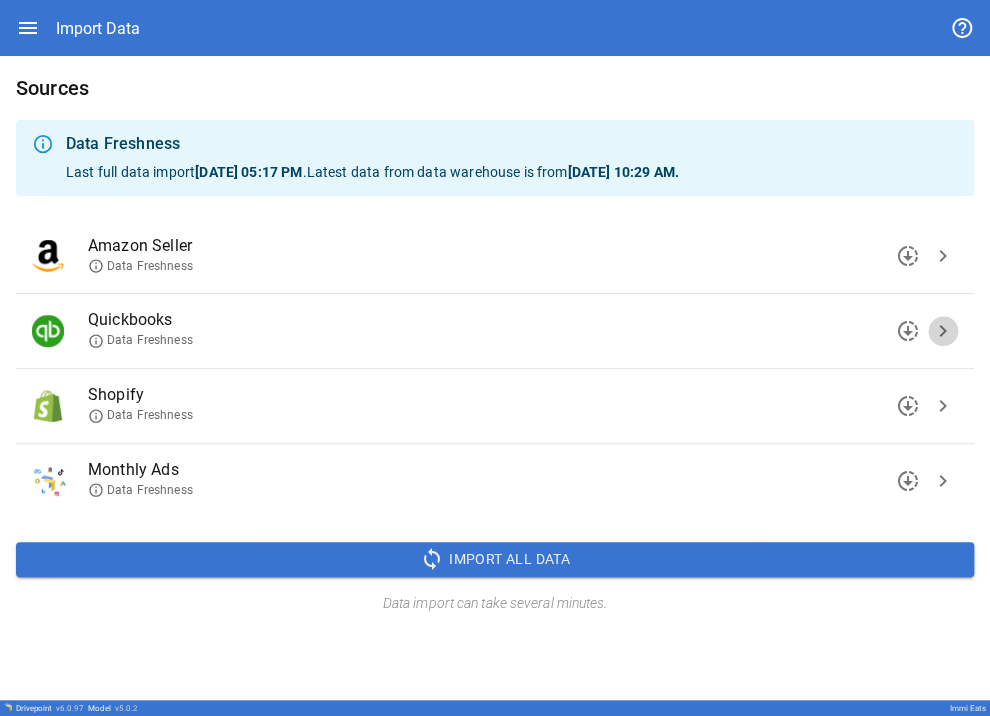 click on "chevron_right" at bounding box center (943, 331) 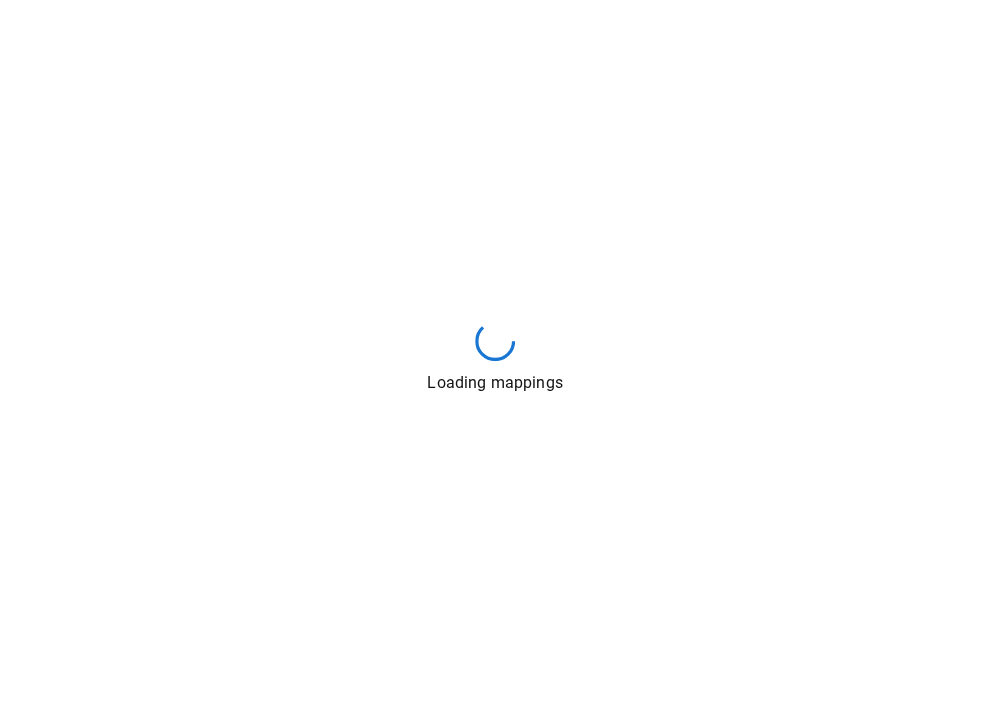 drag, startPoint x: 260, startPoint y: 191, endPoint x: 480, endPoint y: 1, distance: 290.68884 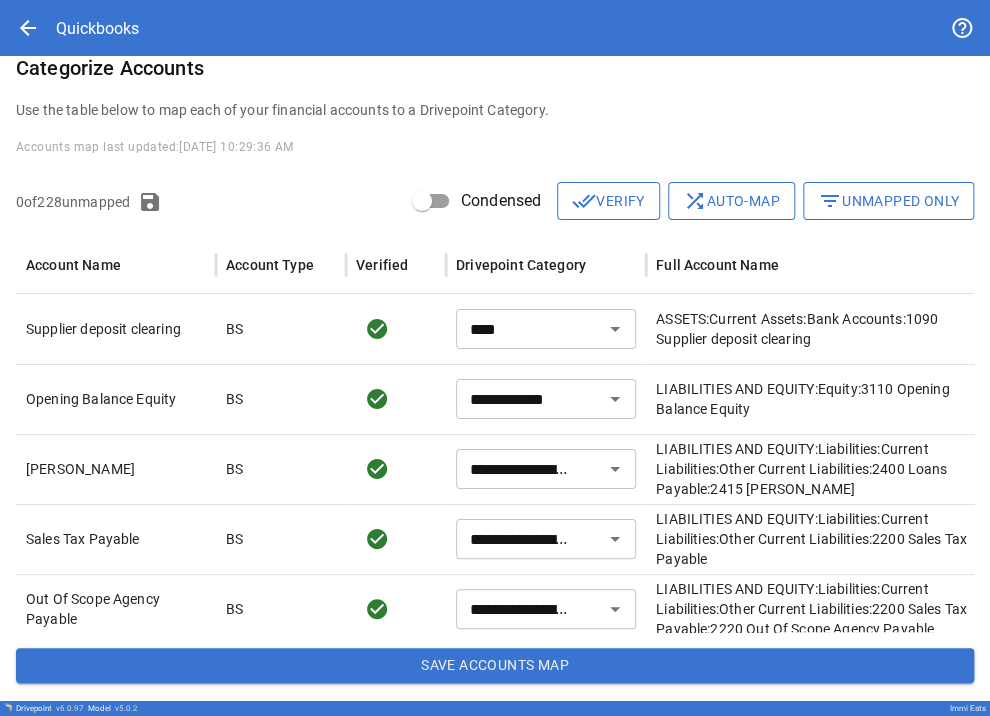 scroll, scrollTop: 91, scrollLeft: 0, axis: vertical 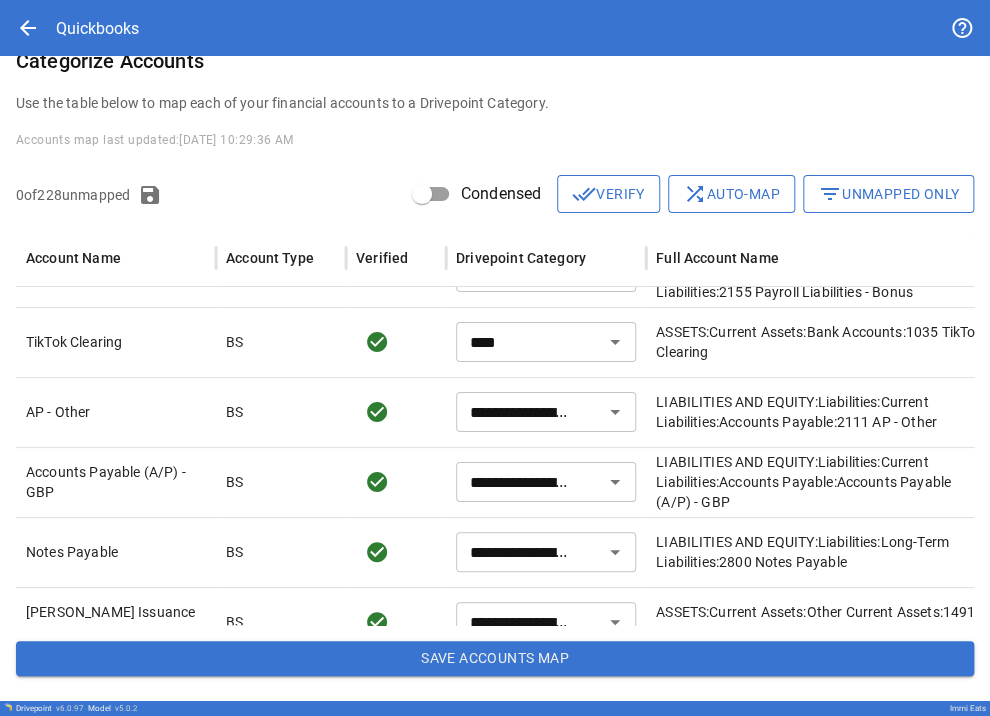 click on "Save Accounts Map" at bounding box center [495, 659] 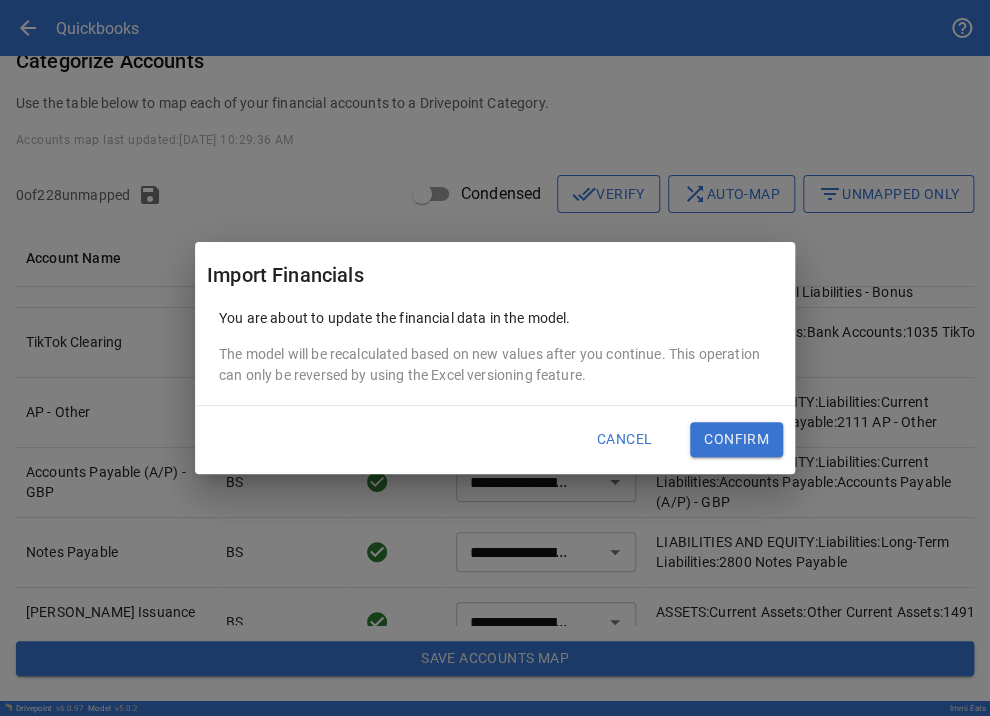 drag, startPoint x: 718, startPoint y: 444, endPoint x: -784, endPoint y: -151, distance: 1615.5585 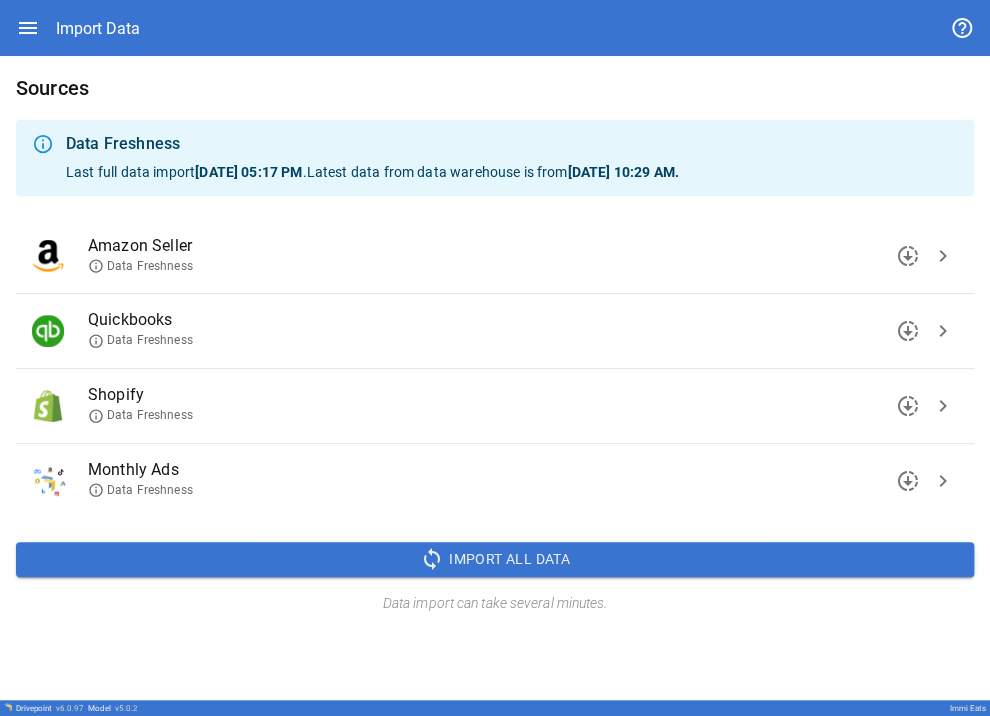 scroll, scrollTop: 0, scrollLeft: 0, axis: both 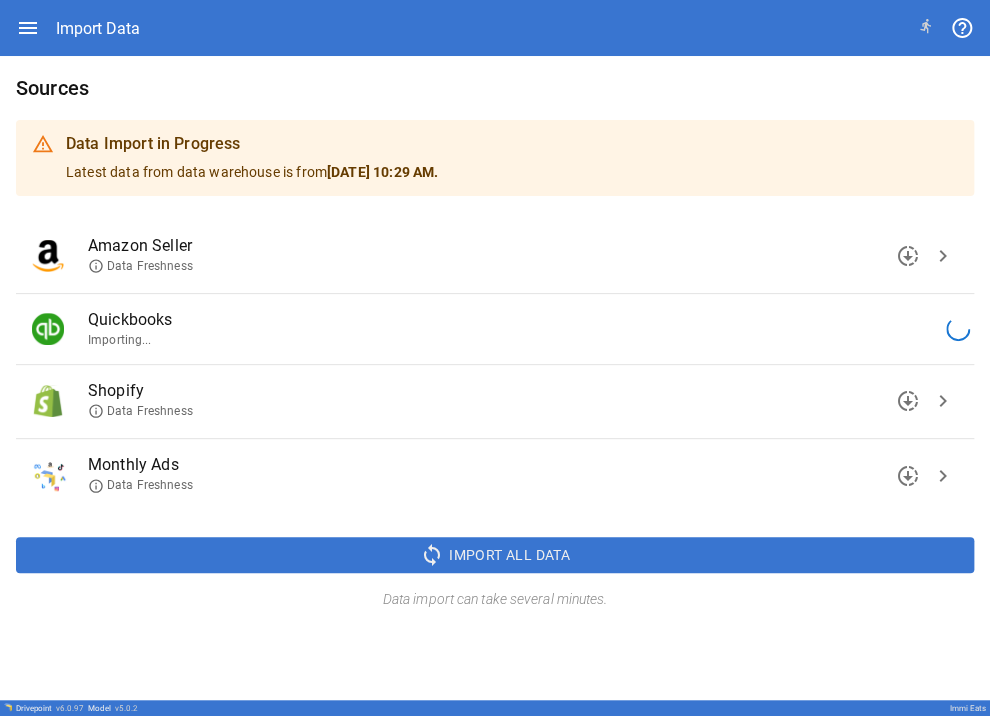 click on "Import Data" at bounding box center [495, 28] 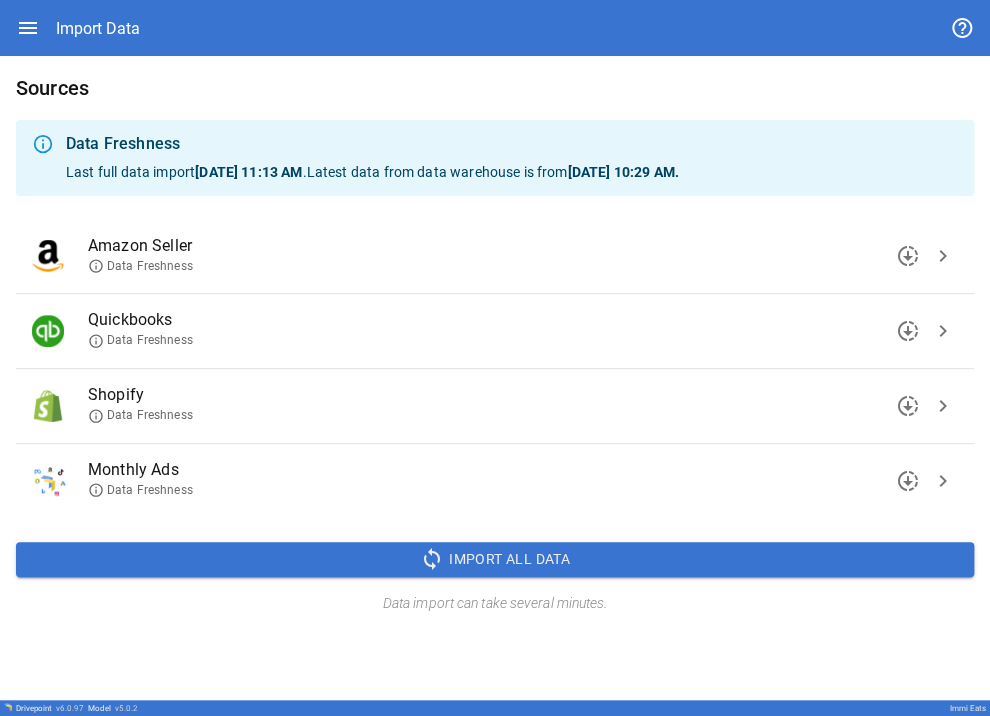 drag, startPoint x: 255, startPoint y: 47, endPoint x: 163, endPoint y: -128, distance: 197.70938 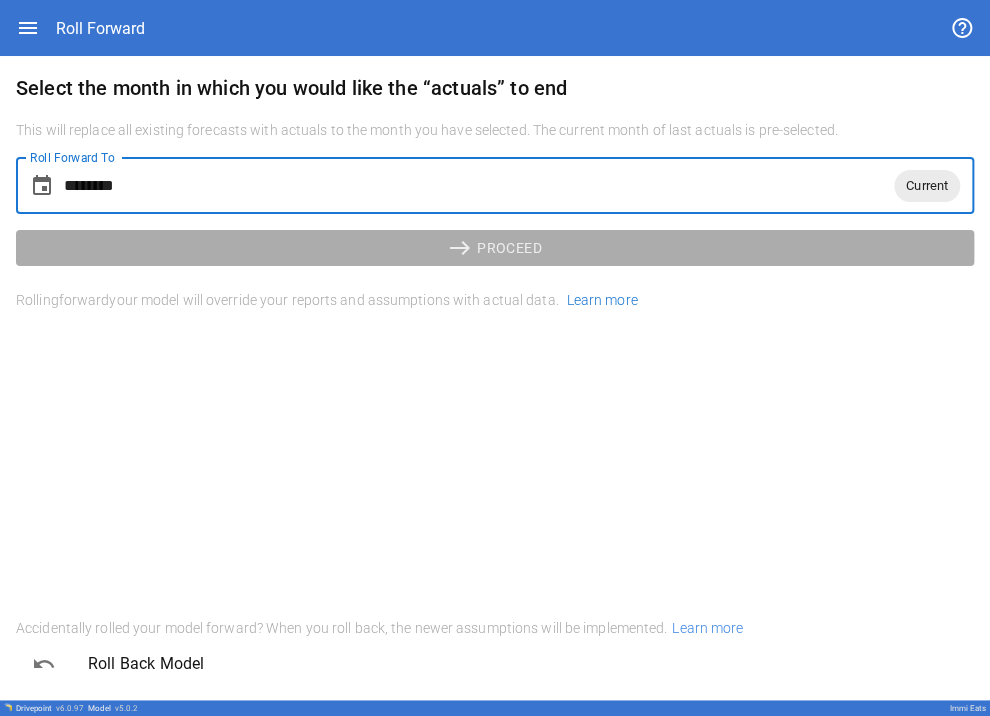 click on "********" at bounding box center [479, 186] 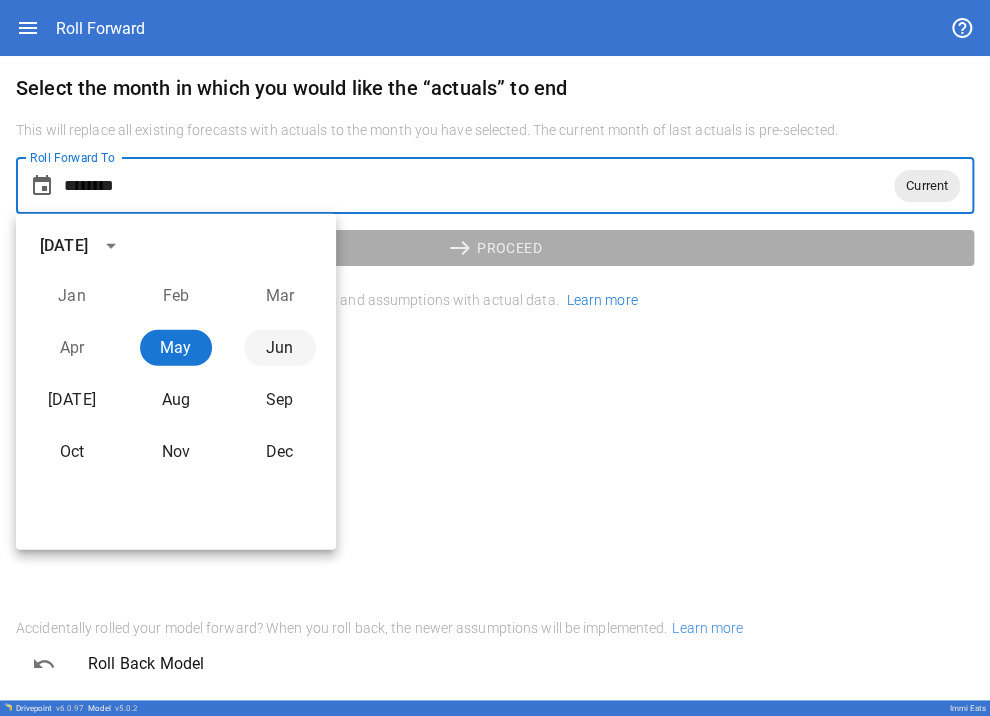 click on "Jun" at bounding box center [280, 348] 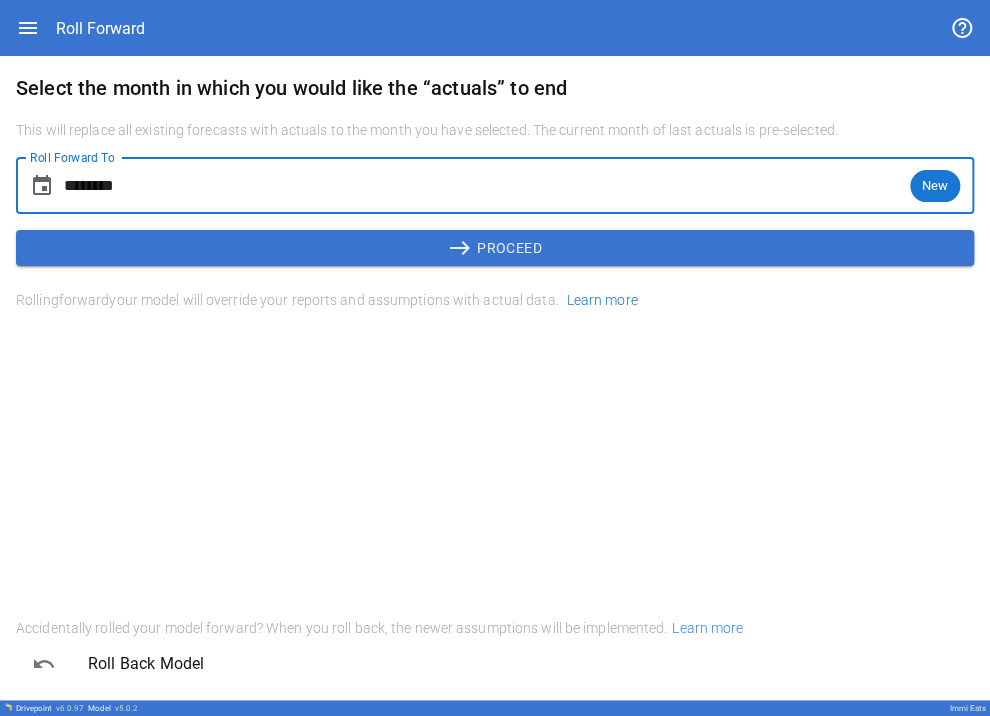 click on "east PROCEED" at bounding box center [495, 248] 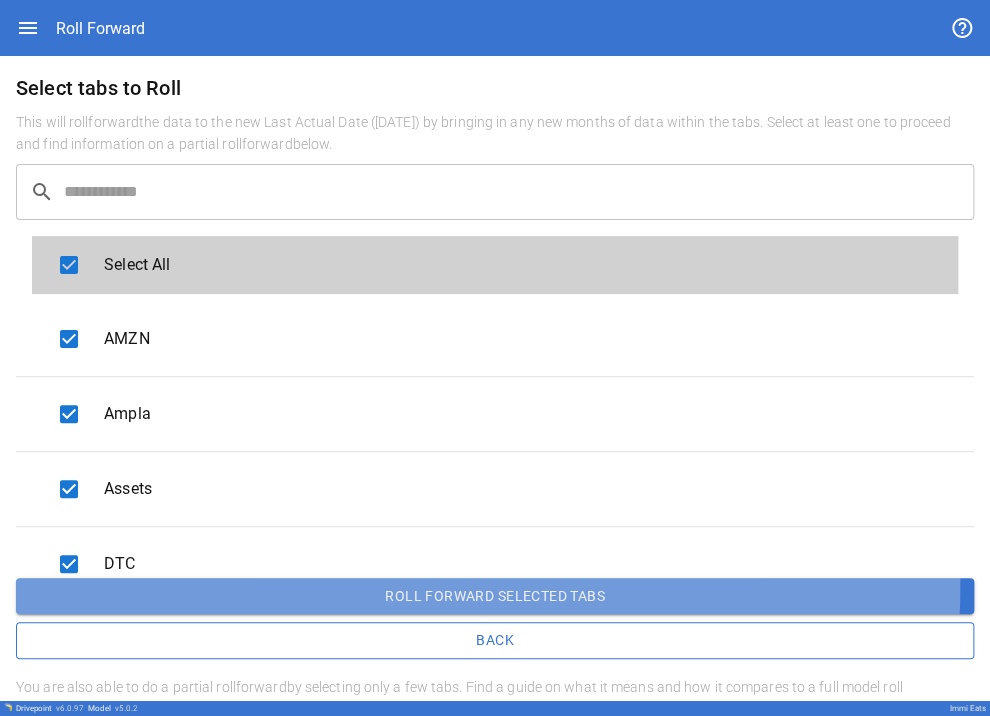 click on "Roll forward selected tabs" at bounding box center [495, 596] 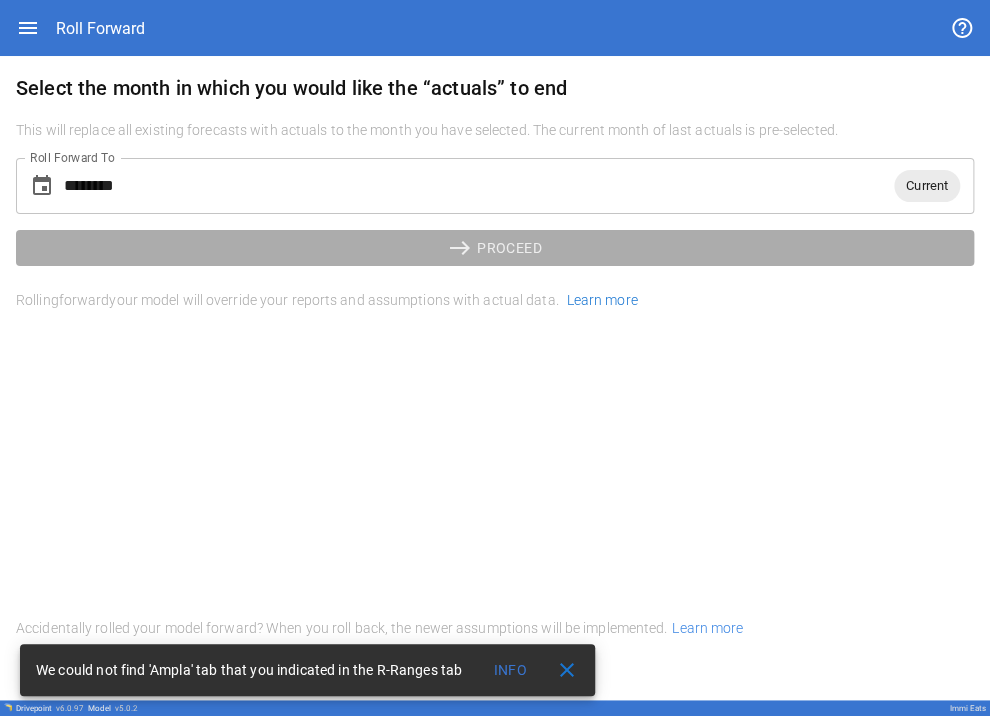 click on "********" at bounding box center [479, 186] 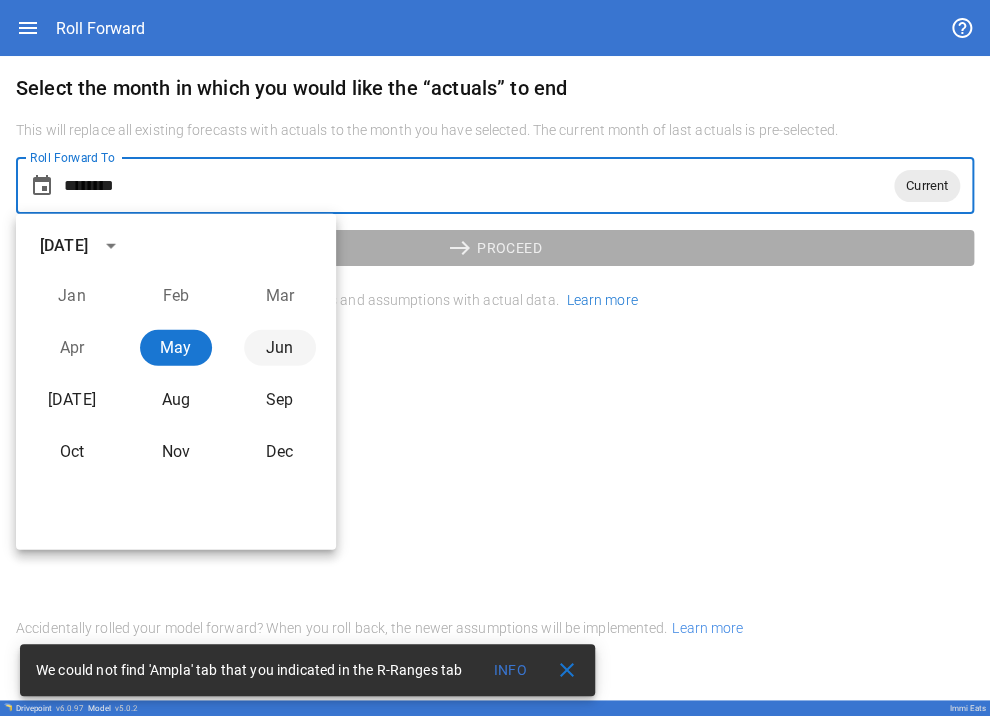 click on "Jun" at bounding box center [280, 348] 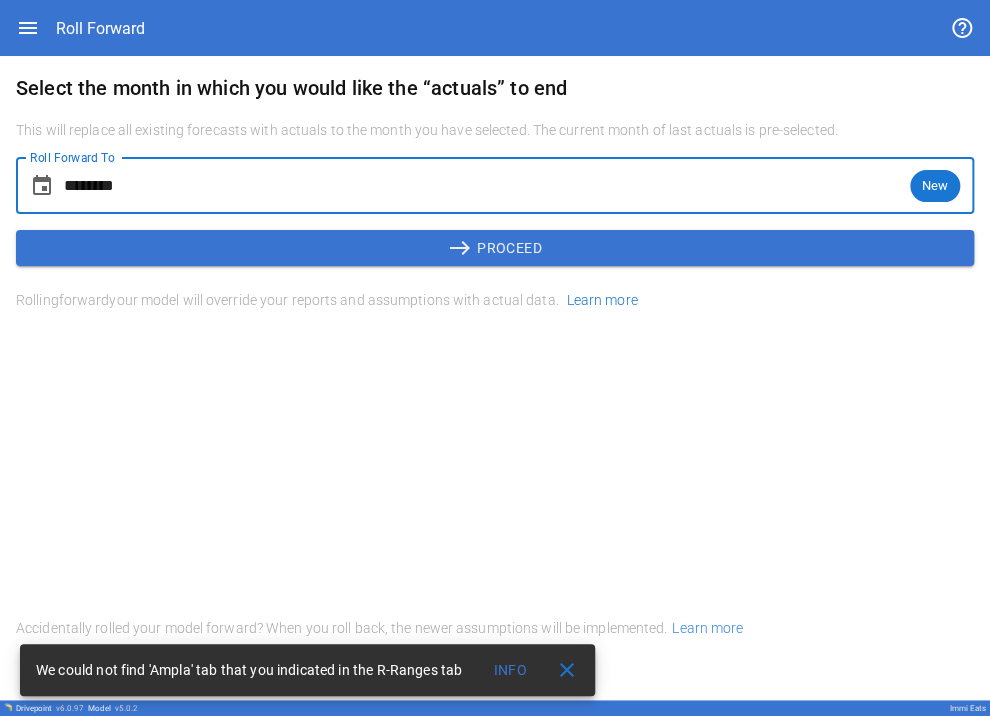 click on "east PROCEED" at bounding box center (495, 248) 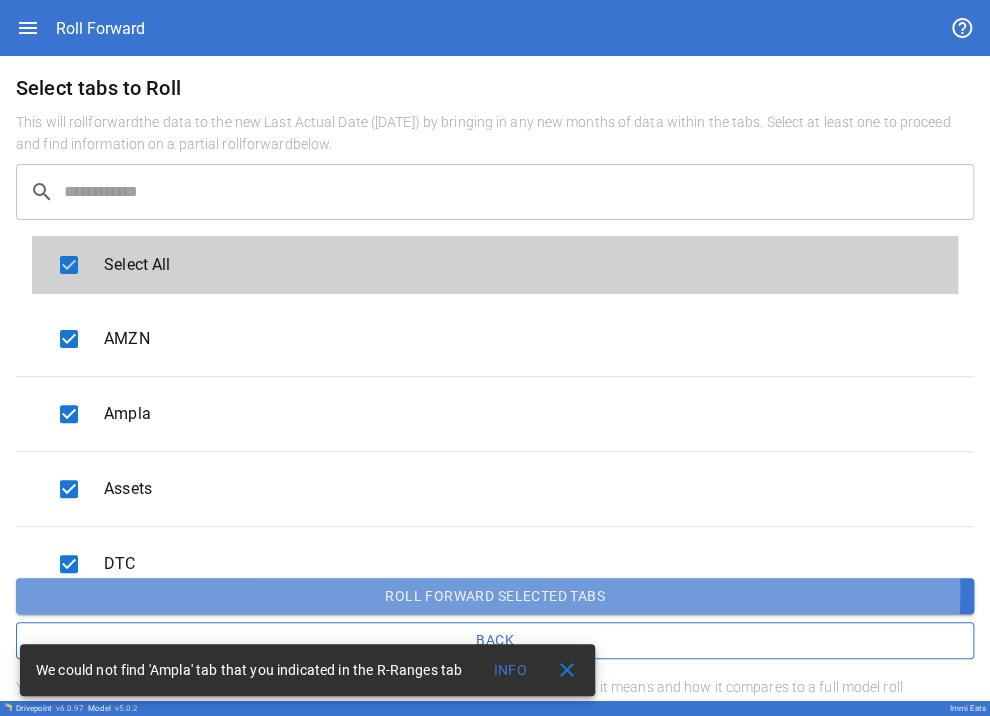 drag, startPoint x: 402, startPoint y: 590, endPoint x: 568, endPoint y: 668, distance: 183.41211 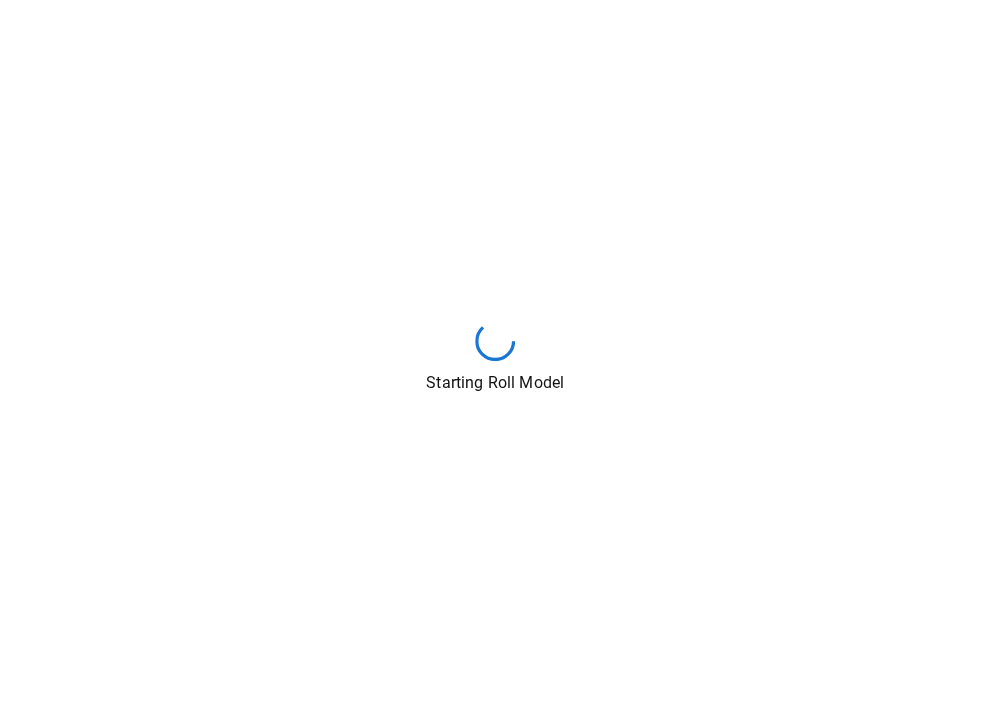 scroll, scrollTop: 1002, scrollLeft: 0, axis: vertical 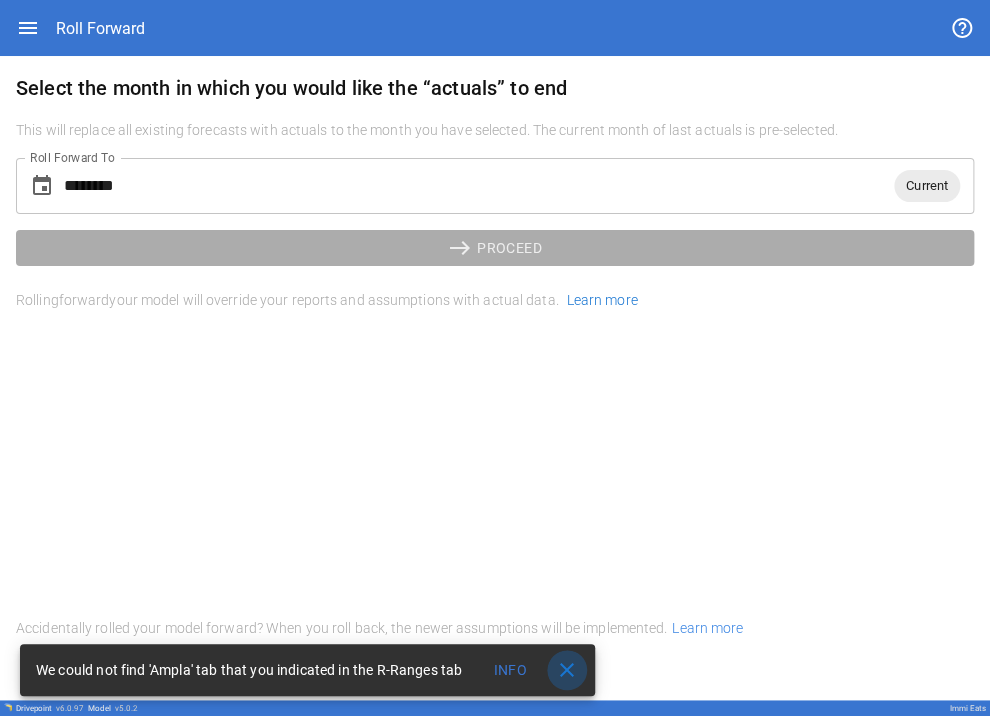 click on "close" at bounding box center (567, 670) 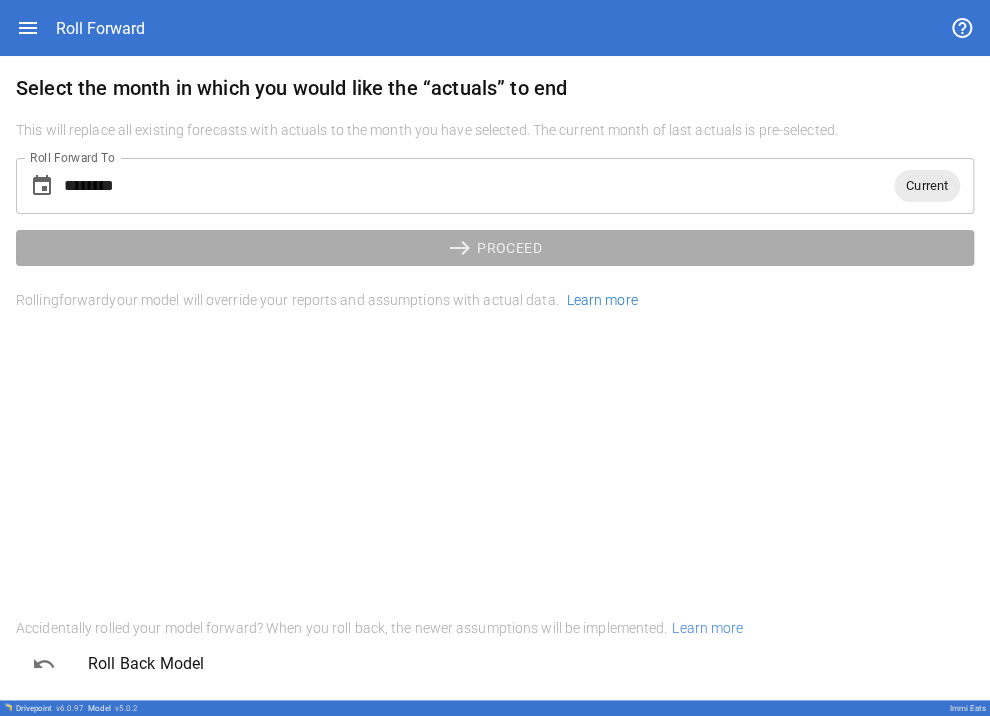 click on "********" at bounding box center [479, 186] 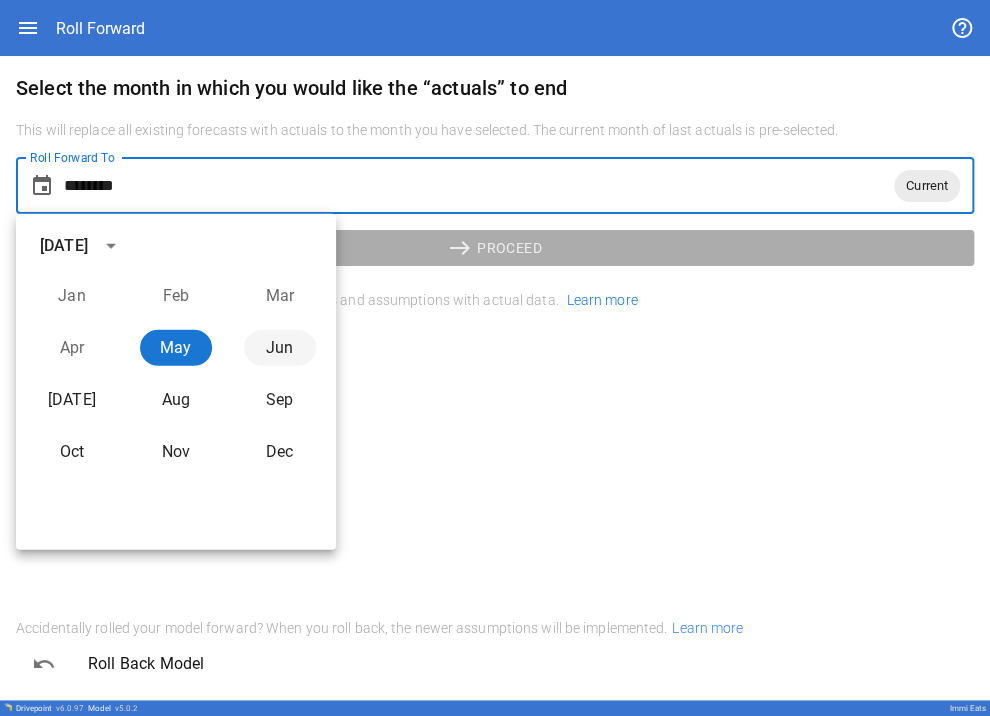click on "Jun" at bounding box center (280, 348) 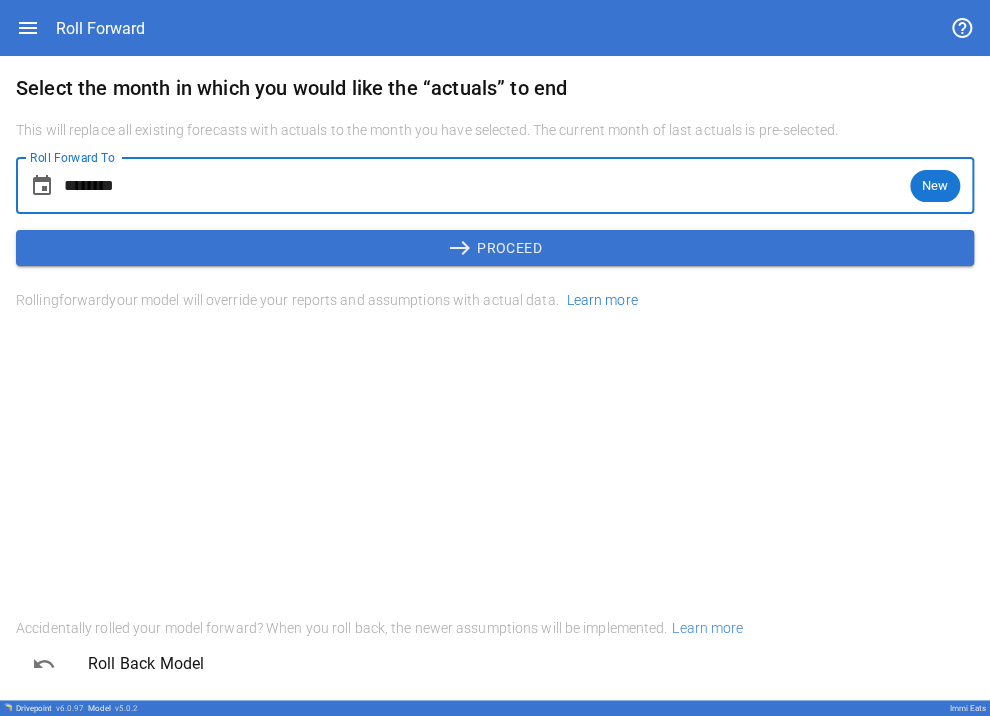 click on "east PROCEED" at bounding box center (495, 248) 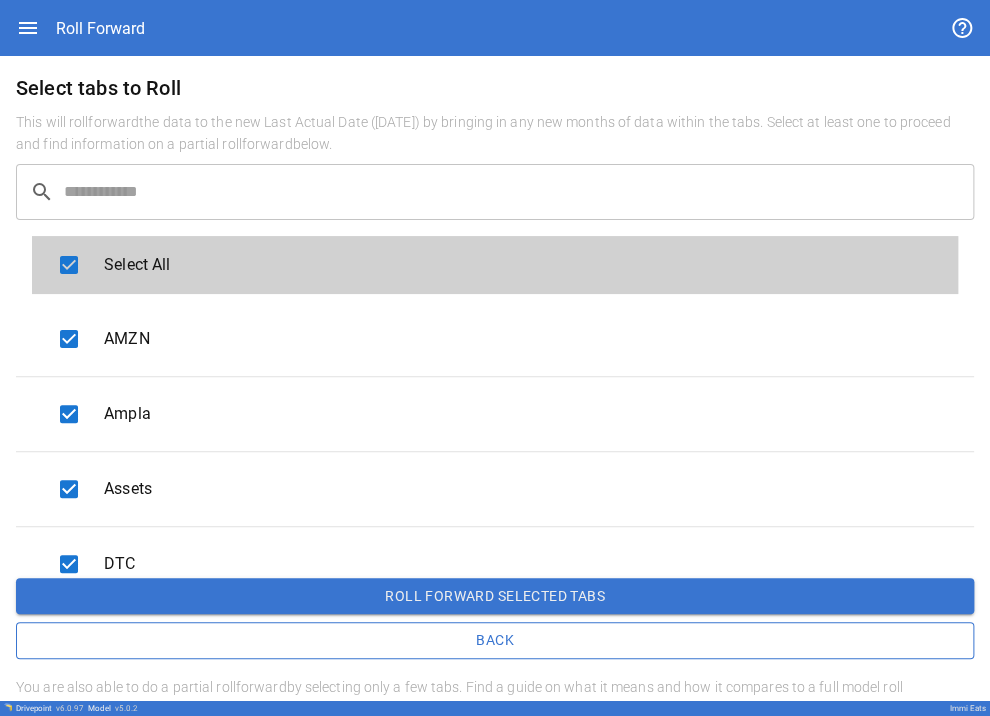 click on "Select tabs to Roll" at bounding box center [495, 88] 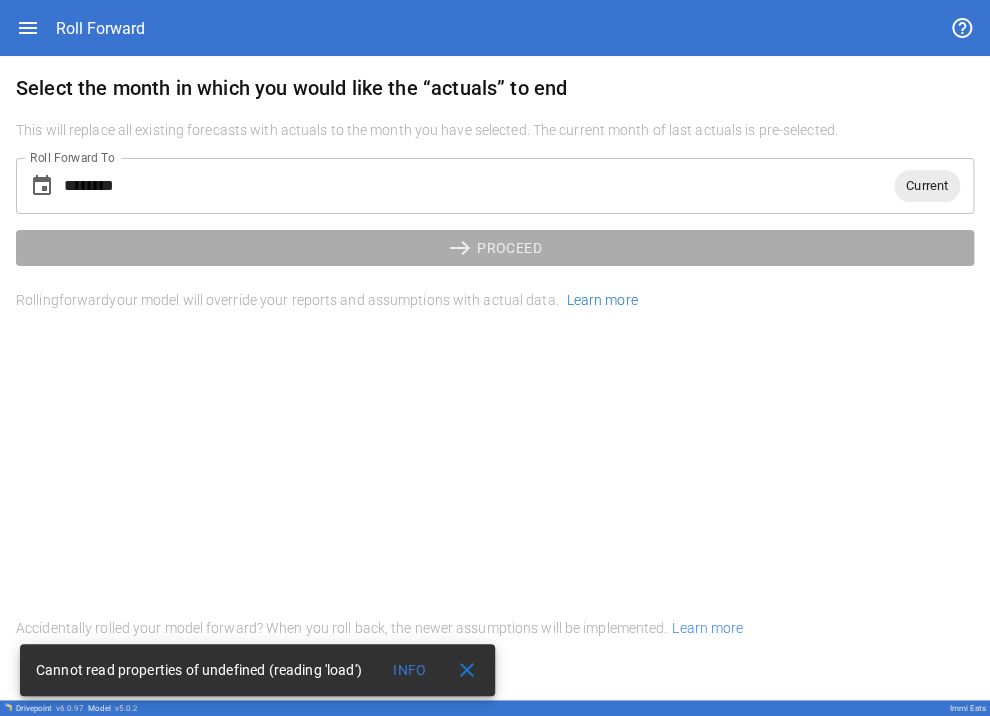 click on "close" at bounding box center [467, 670] 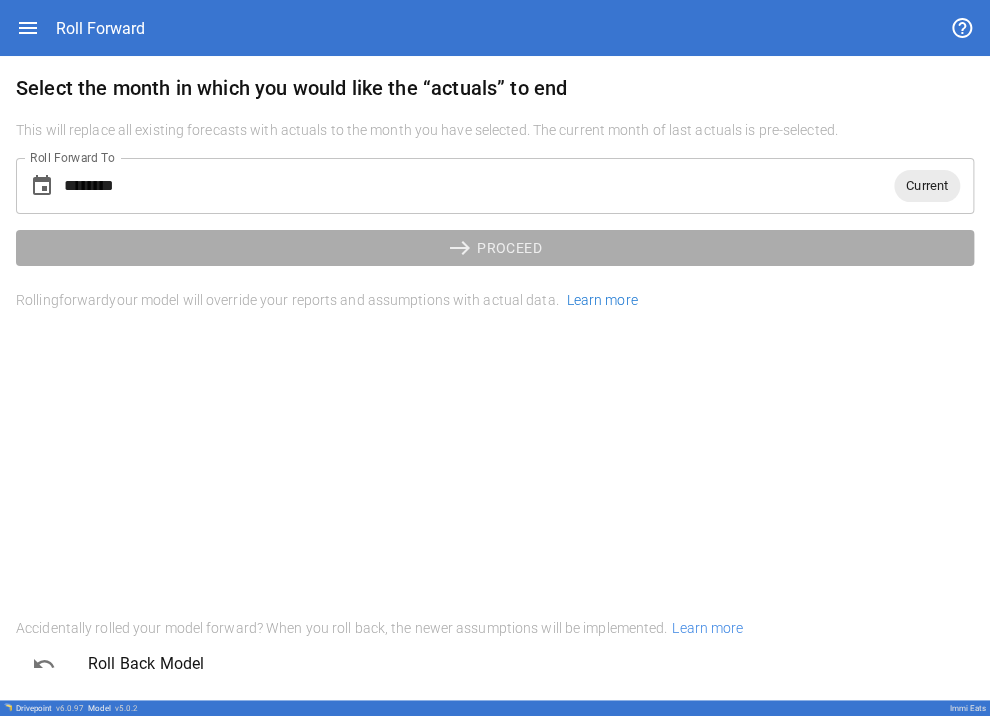 click on "********" at bounding box center (479, 186) 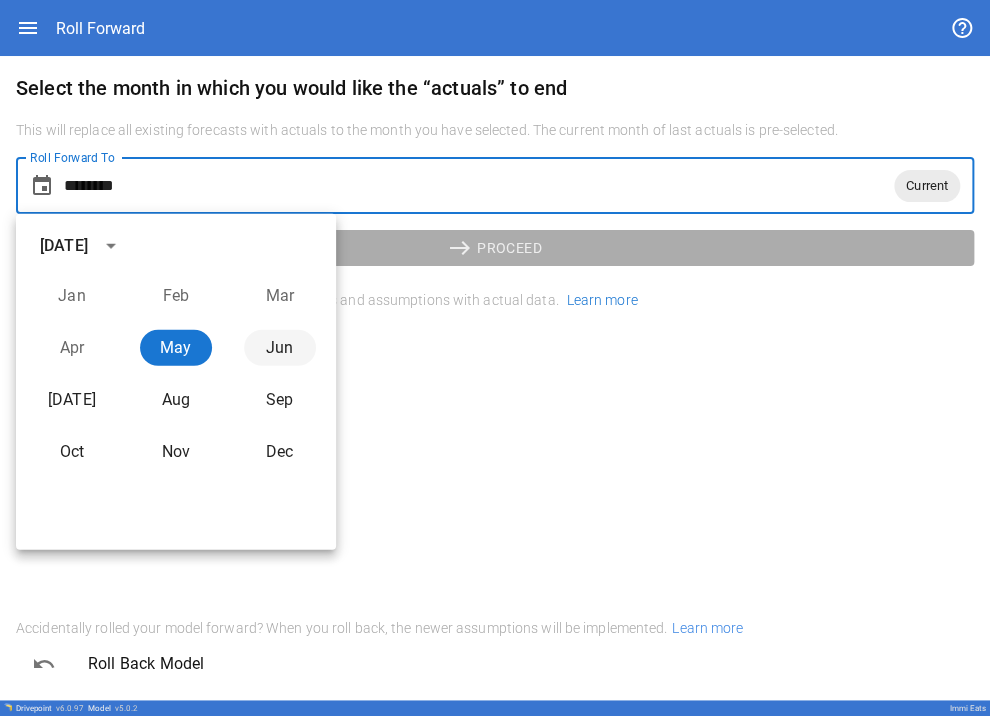 click on "Jun" at bounding box center (280, 348) 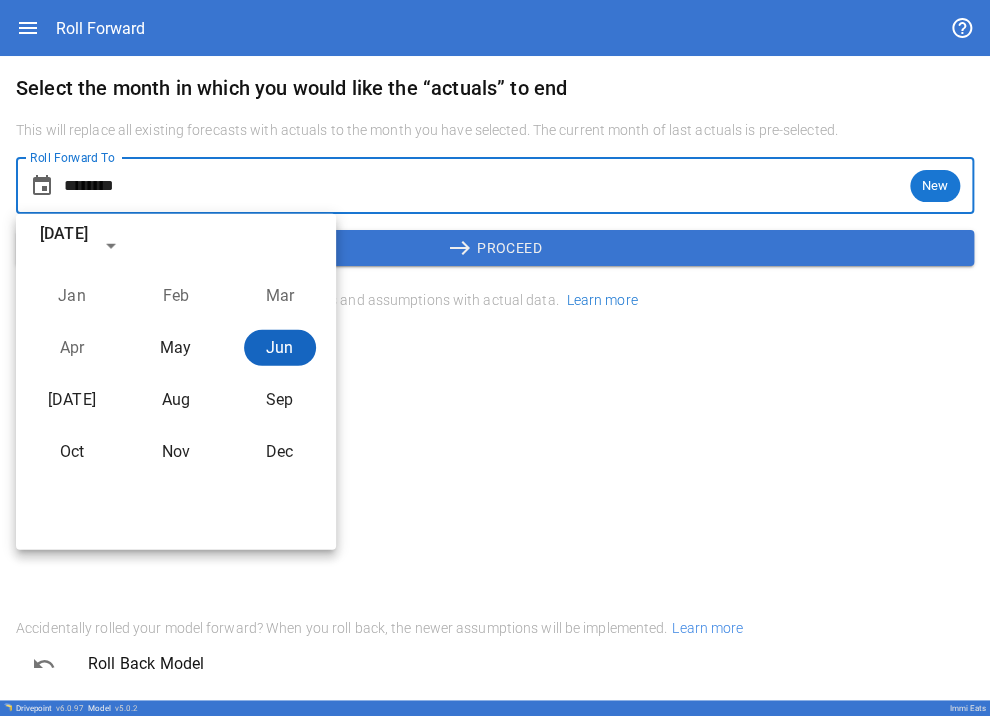 type on "********" 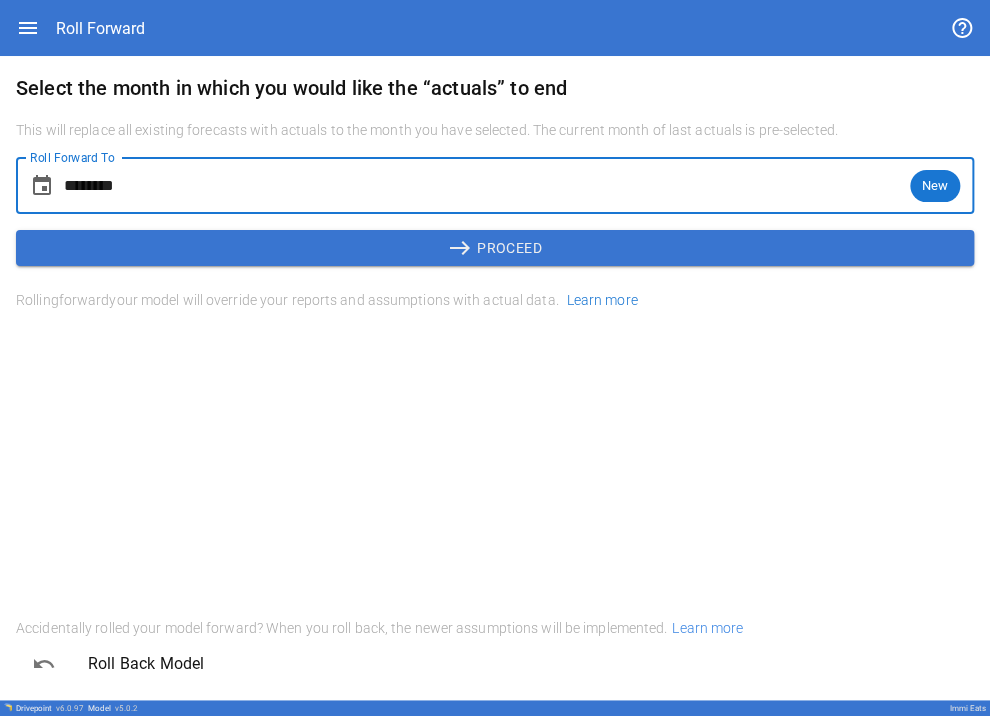click on "east PROCEED" at bounding box center (495, 248) 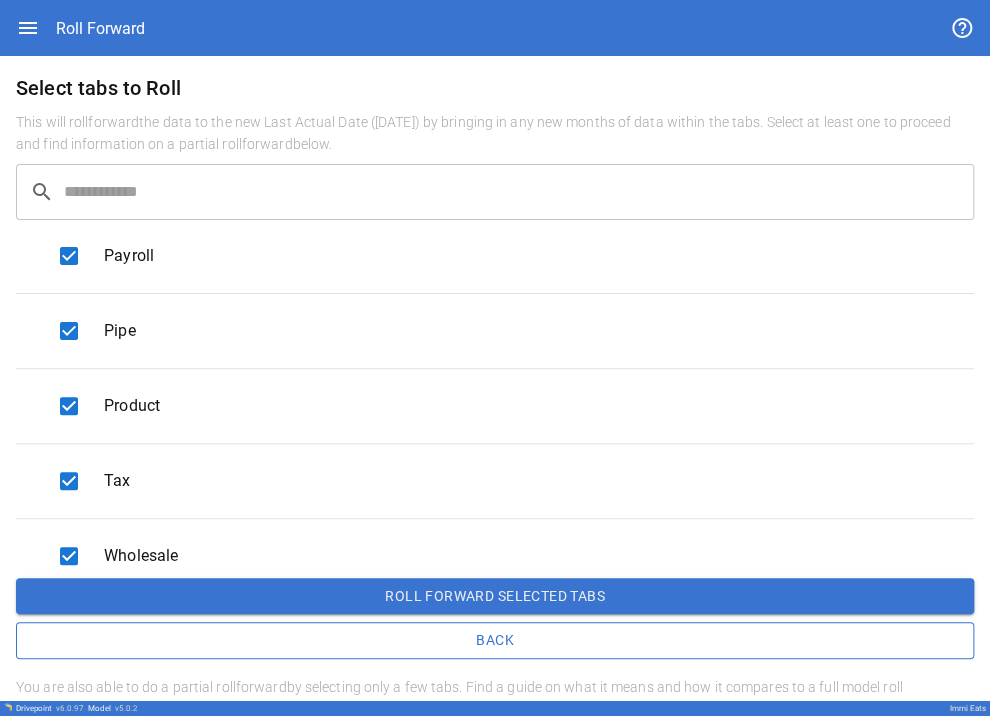scroll, scrollTop: 928, scrollLeft: 0, axis: vertical 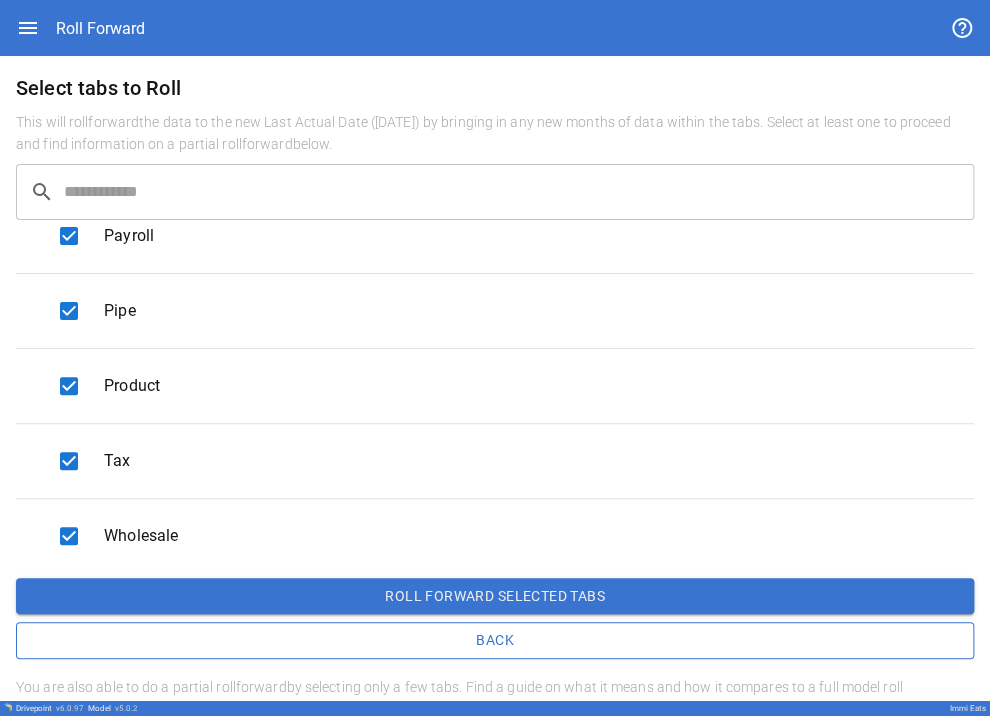 click on "Roll forward selected tabs" at bounding box center (495, 596) 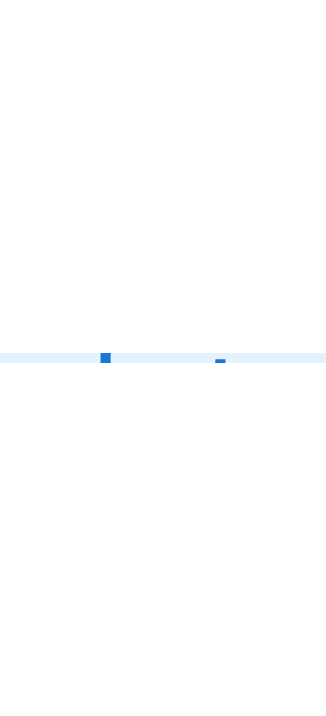 scroll, scrollTop: 0, scrollLeft: 0, axis: both 